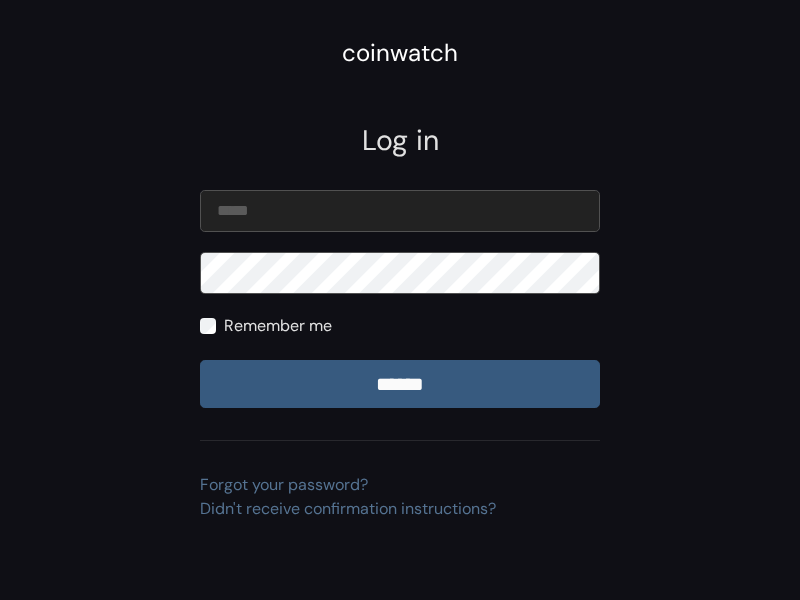 scroll, scrollTop: 0, scrollLeft: 0, axis: both 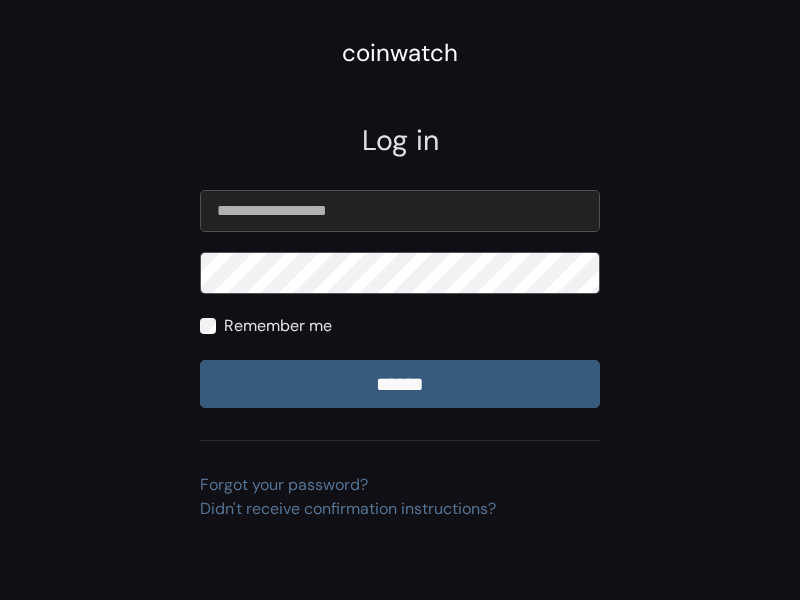 type on "**********" 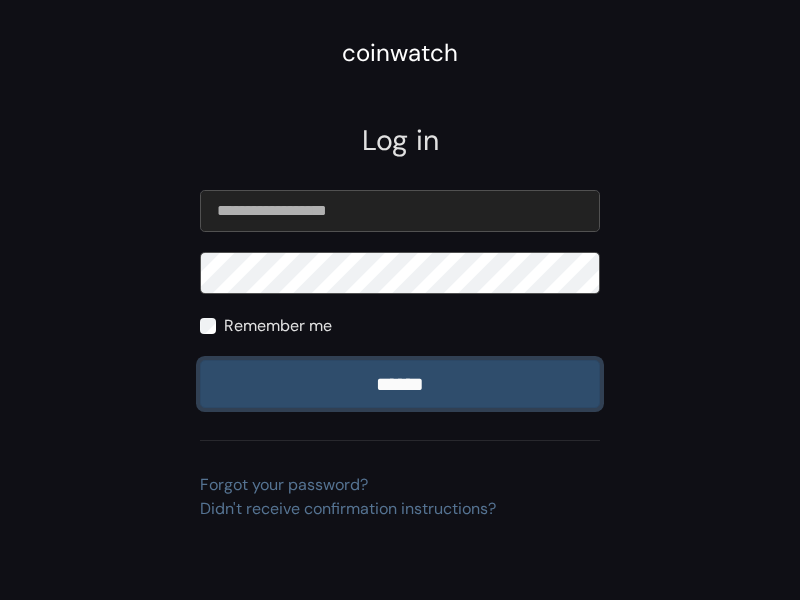 click on "******" at bounding box center [400, 384] 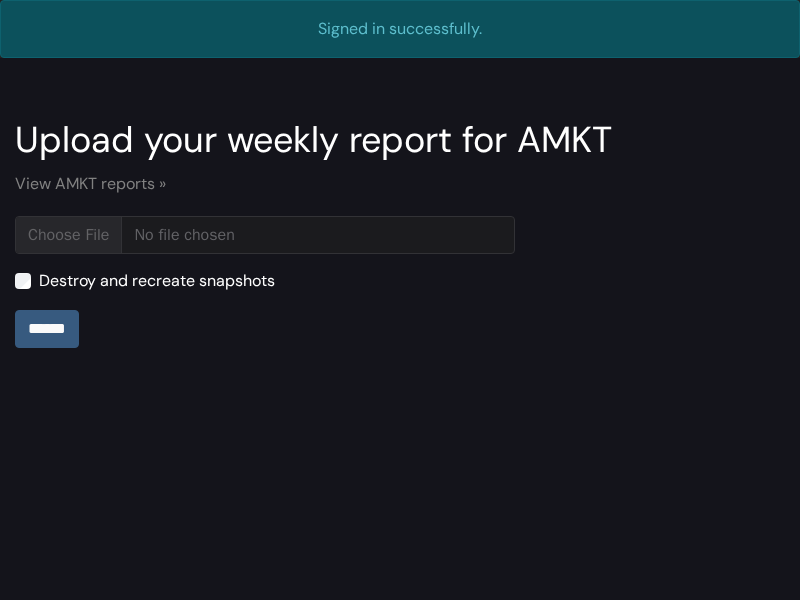scroll, scrollTop: 0, scrollLeft: 0, axis: both 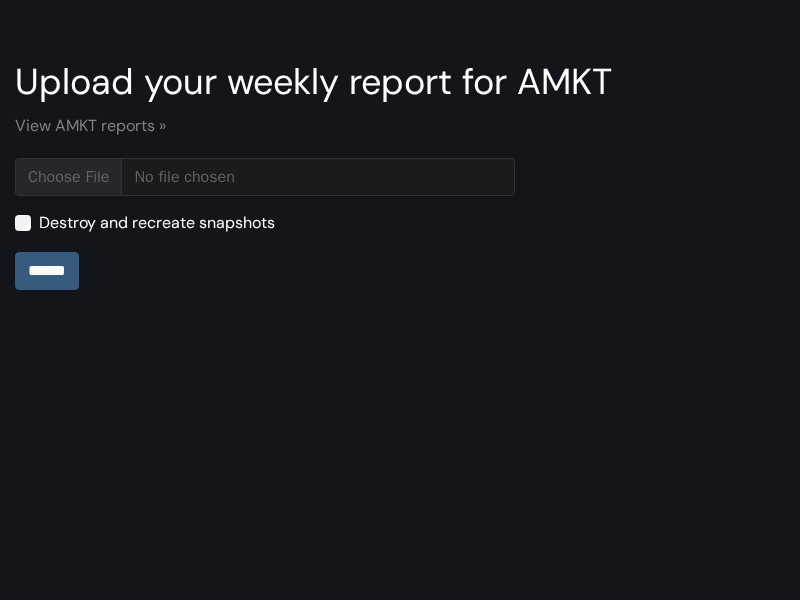 type on "**********" 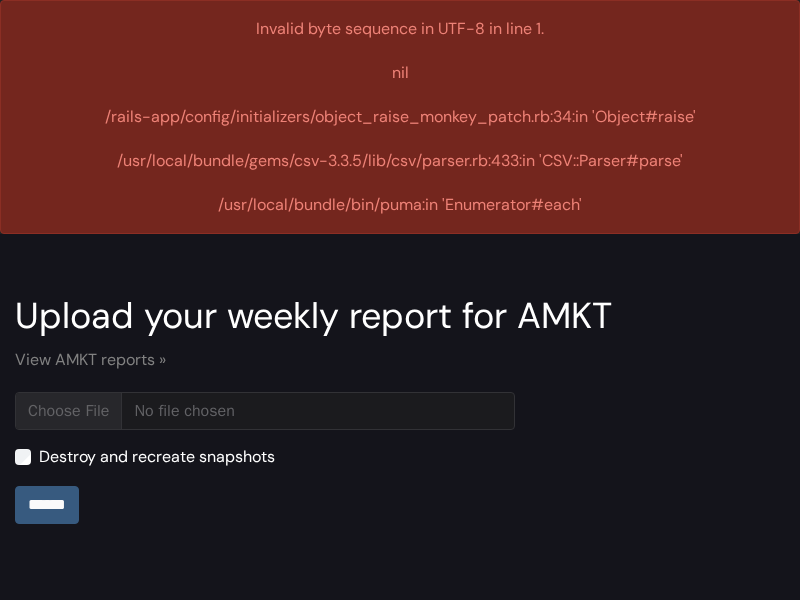 scroll, scrollTop: 0, scrollLeft: 0, axis: both 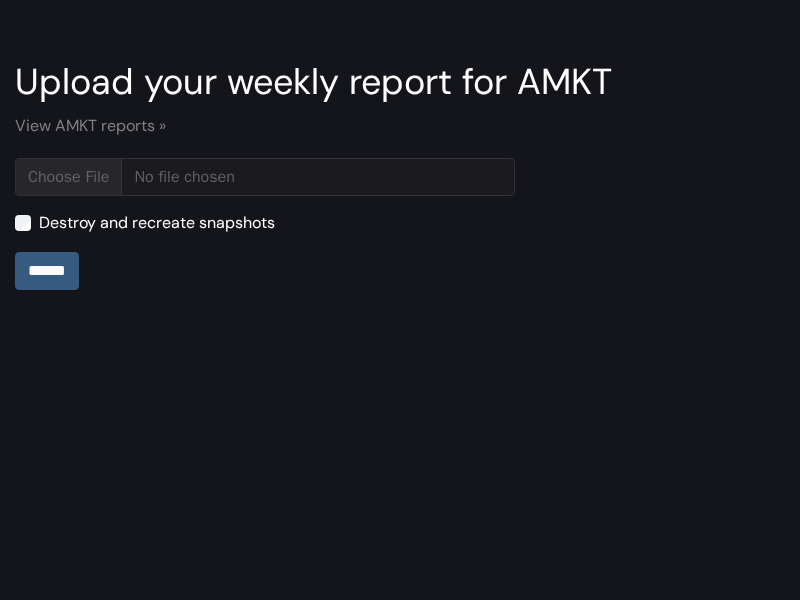 type on "**********" 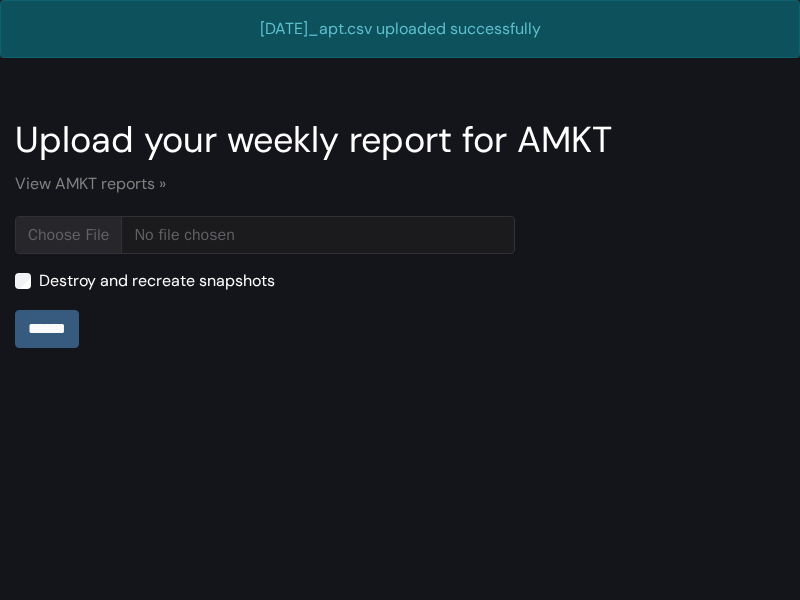 scroll, scrollTop: 0, scrollLeft: 0, axis: both 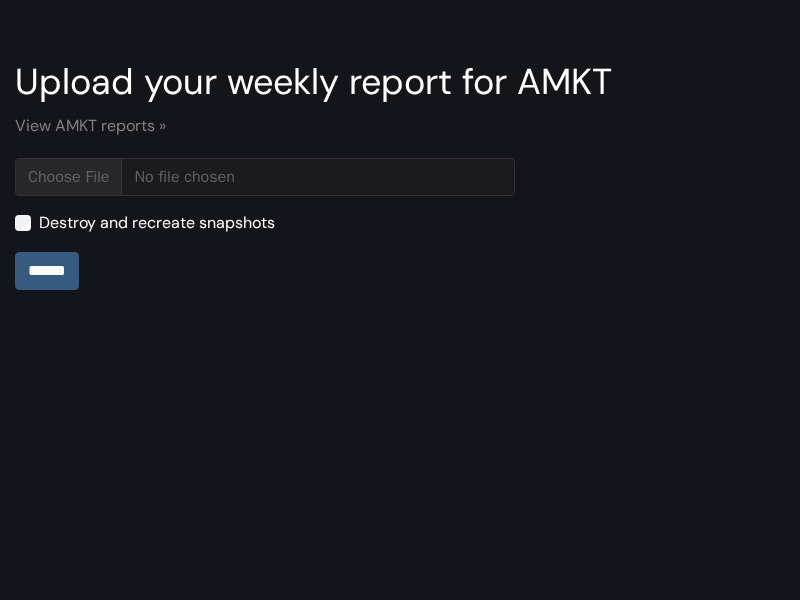 type on "**********" 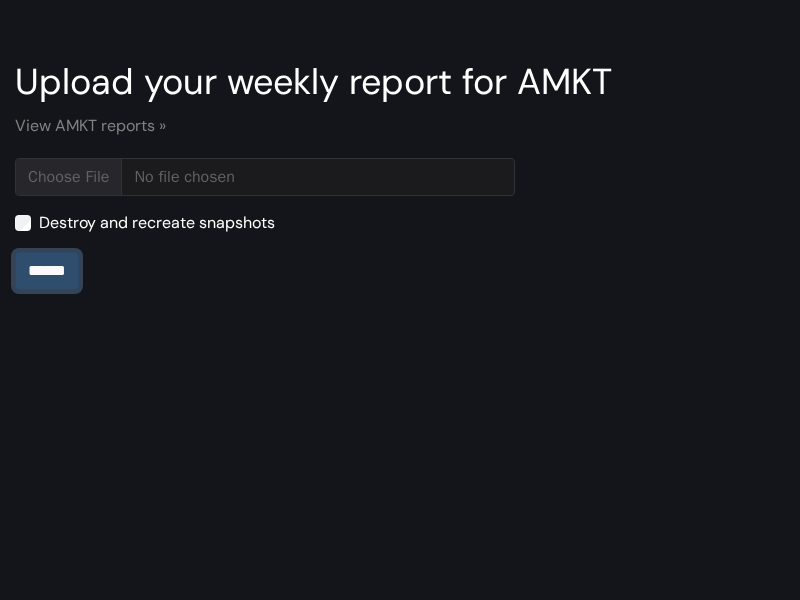 click on "******" at bounding box center [47, 271] 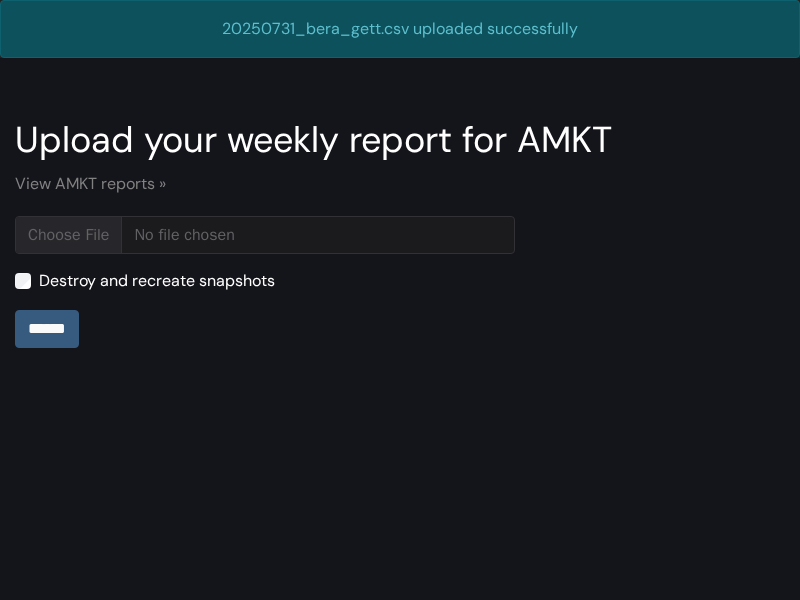 scroll, scrollTop: 0, scrollLeft: 0, axis: both 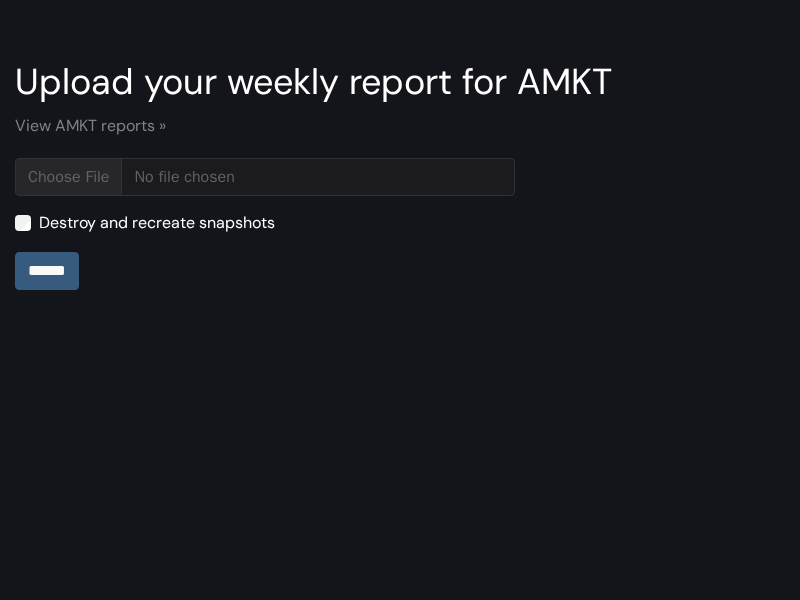 type on "**********" 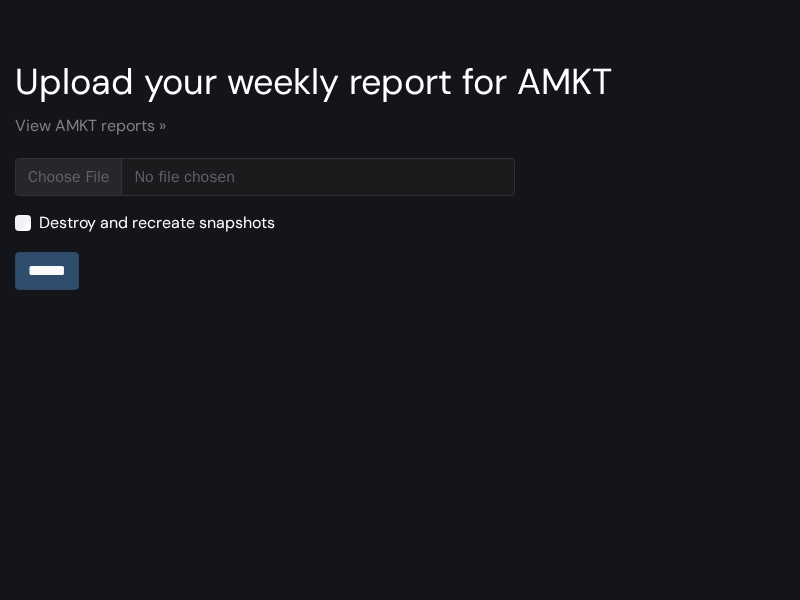 click on "******" at bounding box center (47, 271) 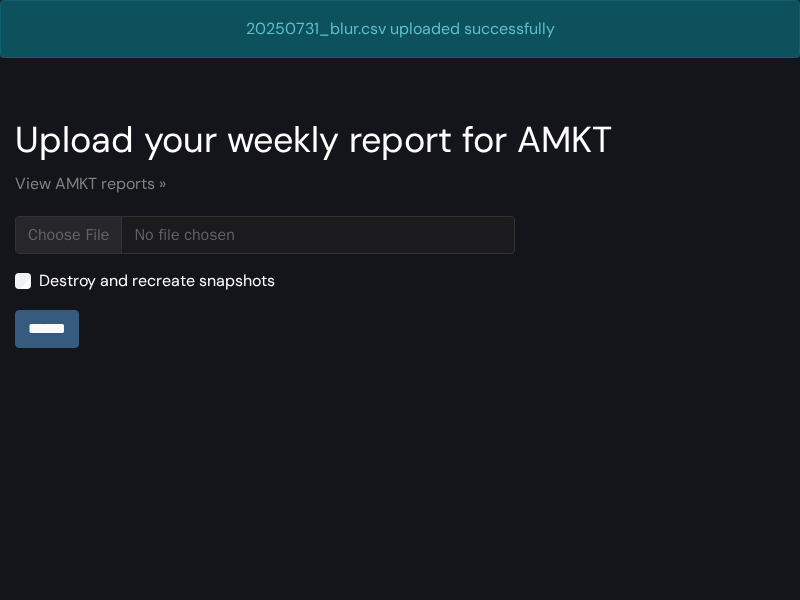 scroll, scrollTop: 0, scrollLeft: 0, axis: both 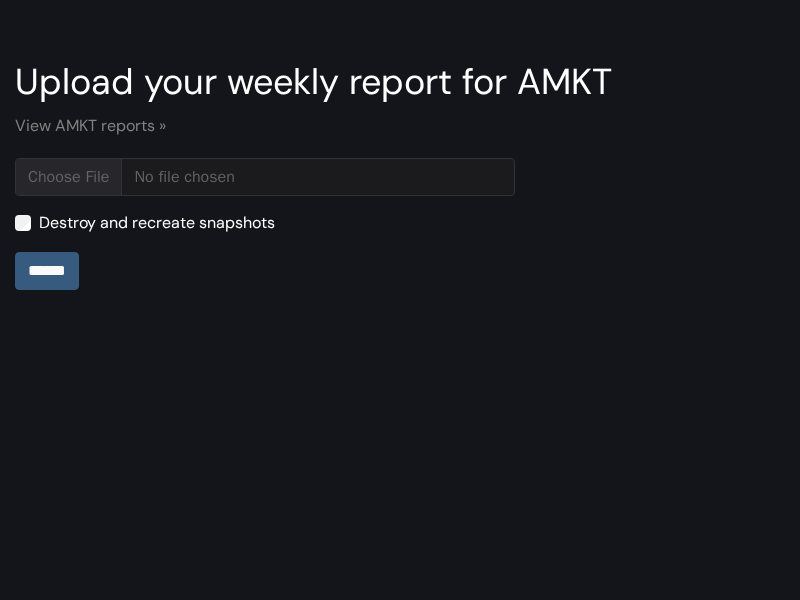 type on "**********" 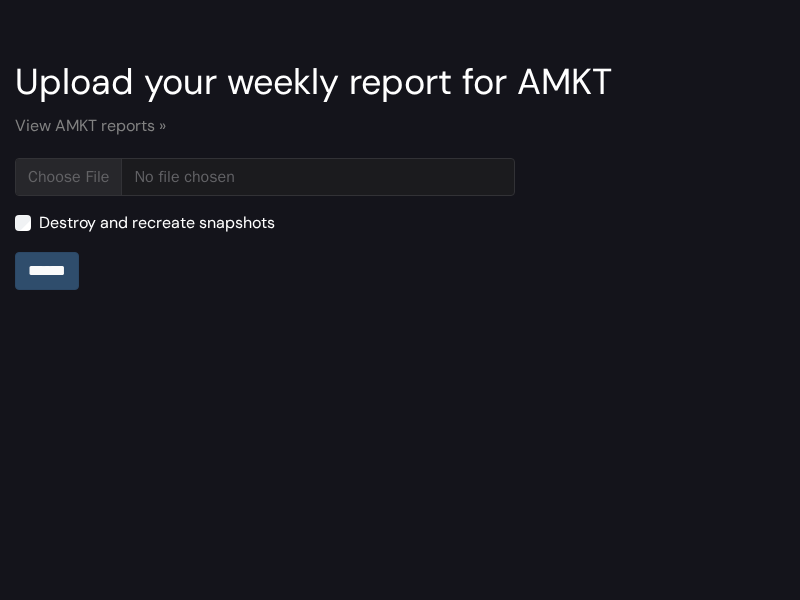 click on "******" at bounding box center (47, 271) 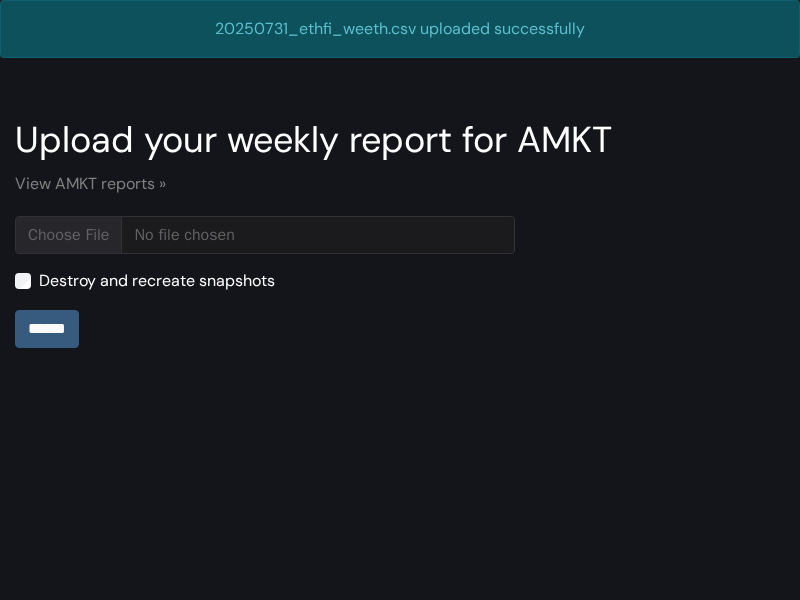 scroll, scrollTop: 0, scrollLeft: 0, axis: both 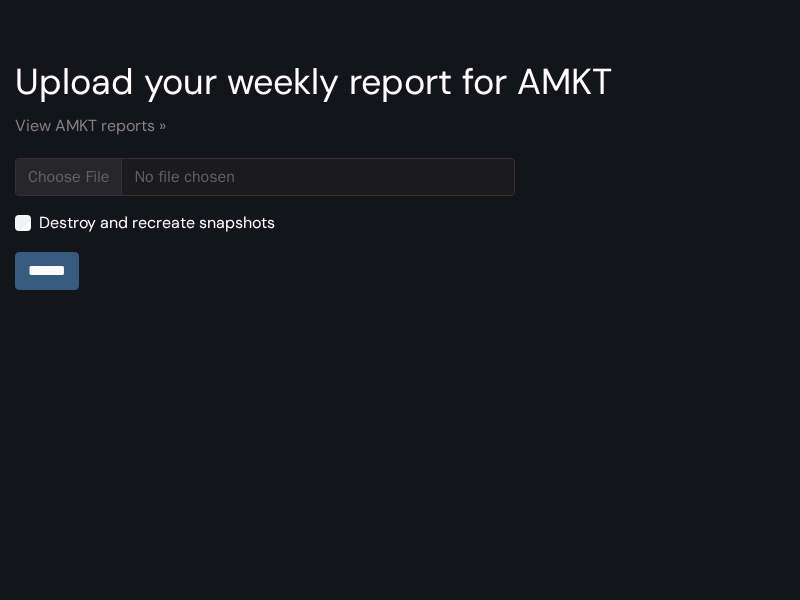 type on "**********" 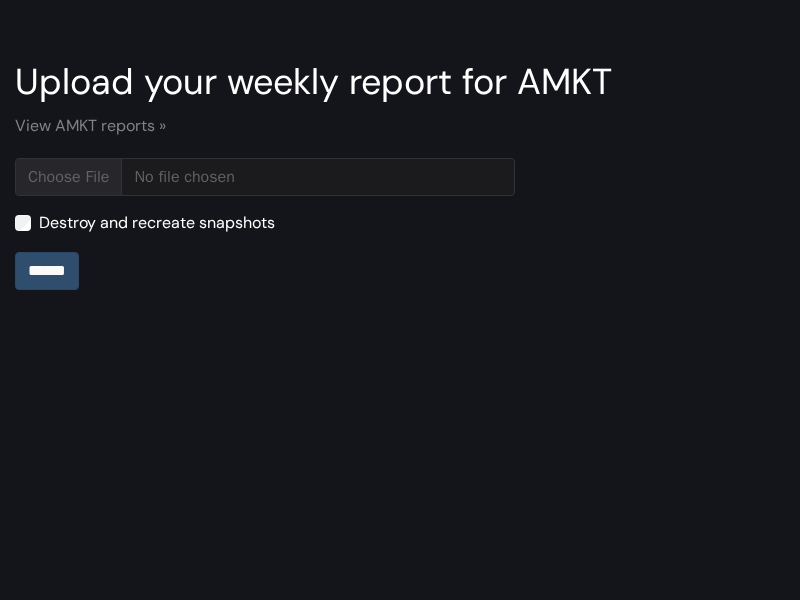 click on "******" at bounding box center (47, 271) 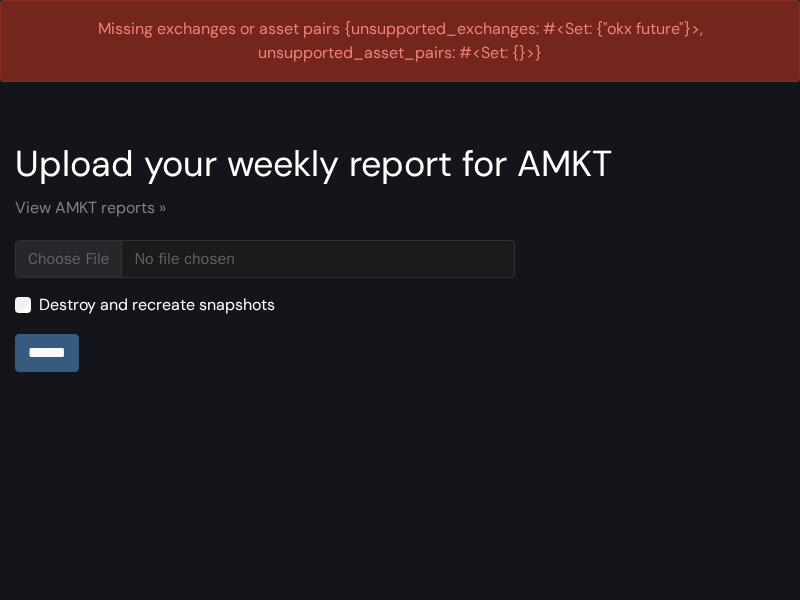 scroll, scrollTop: 0, scrollLeft: 0, axis: both 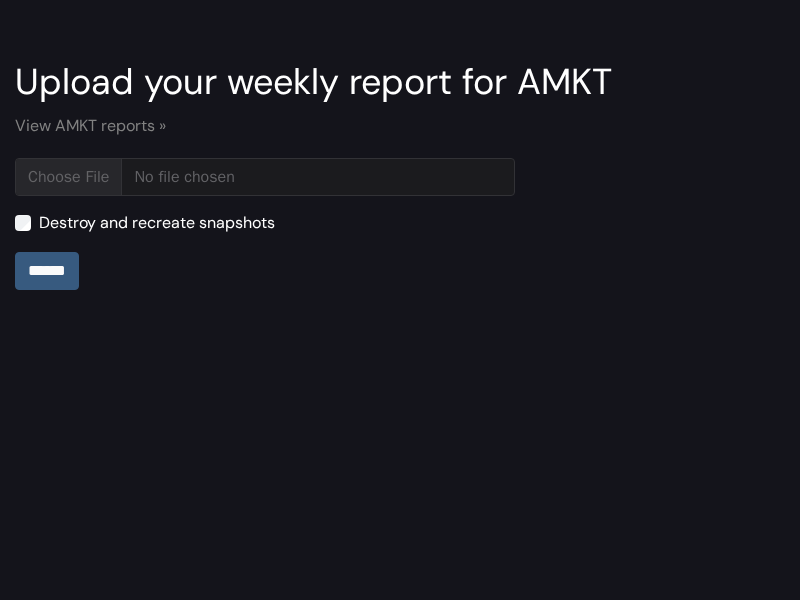 type on "**********" 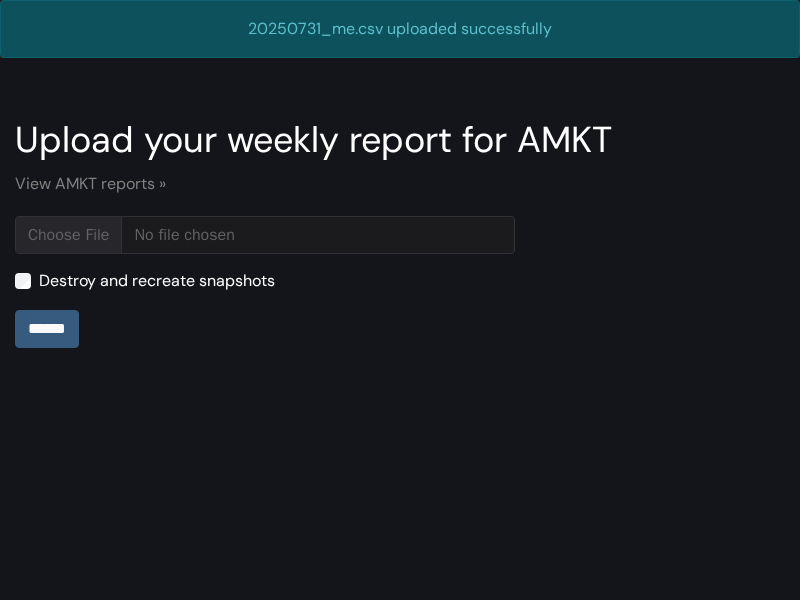 scroll, scrollTop: 0, scrollLeft: 0, axis: both 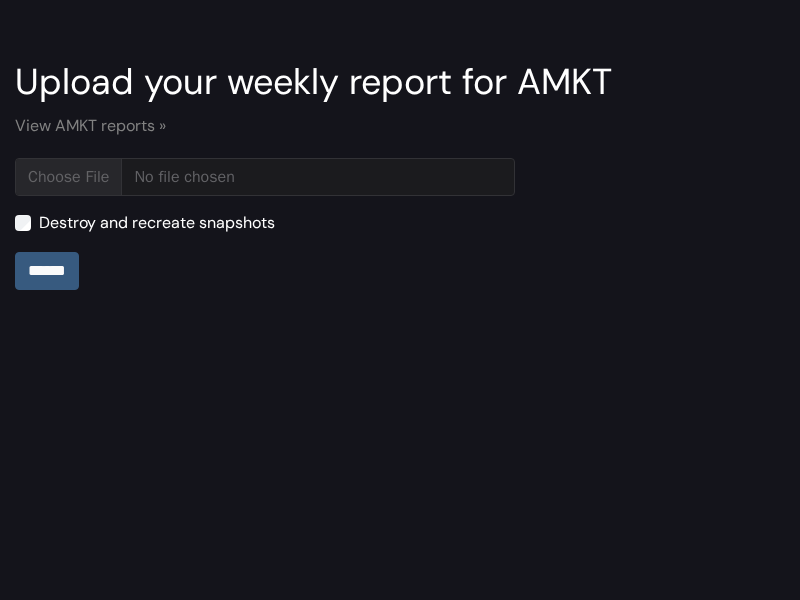 type on "**********" 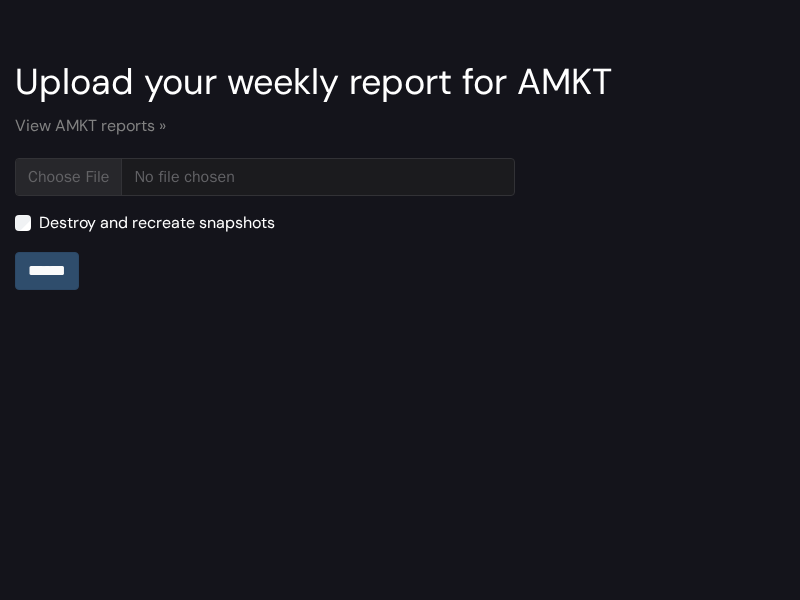 click on "******" at bounding box center [47, 271] 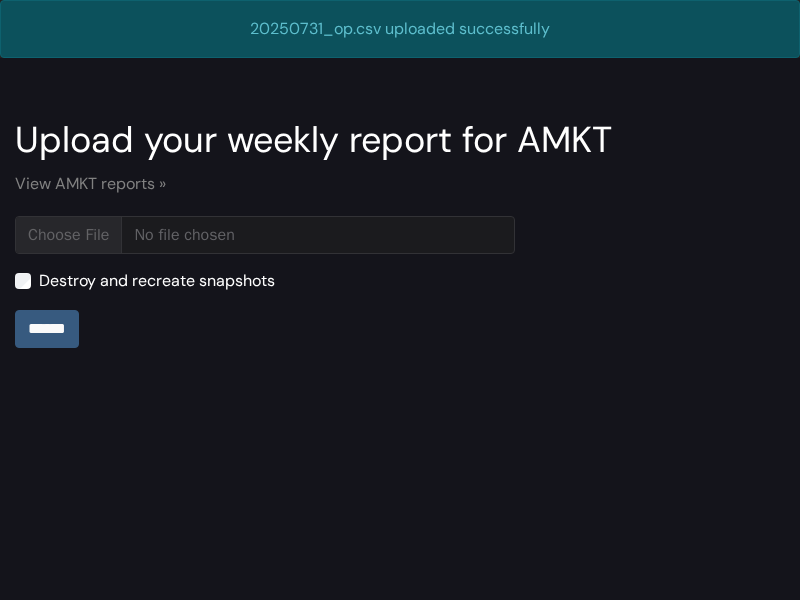 scroll, scrollTop: 0, scrollLeft: 0, axis: both 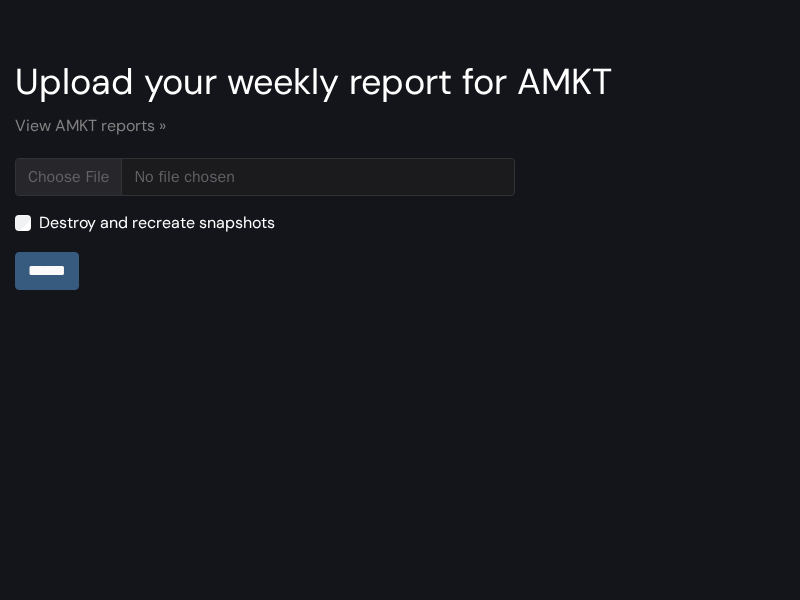 type on "**********" 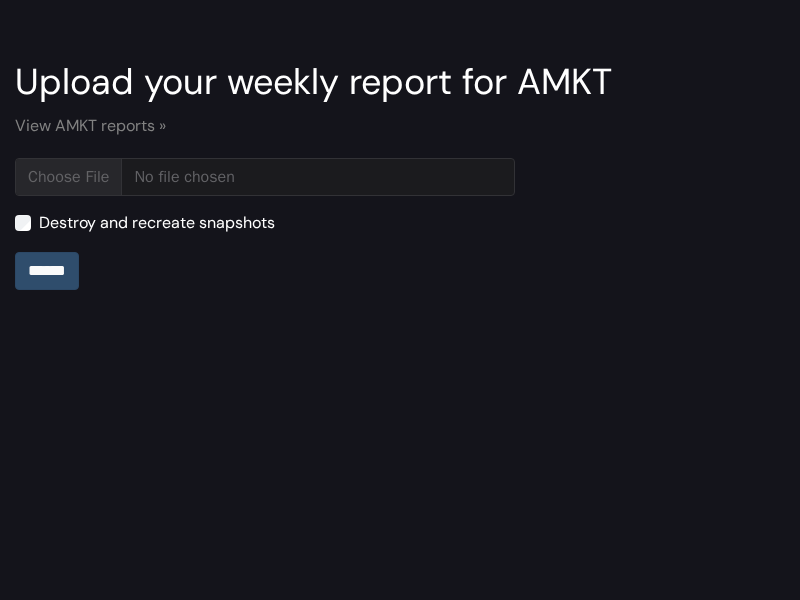 click on "******" at bounding box center (47, 271) 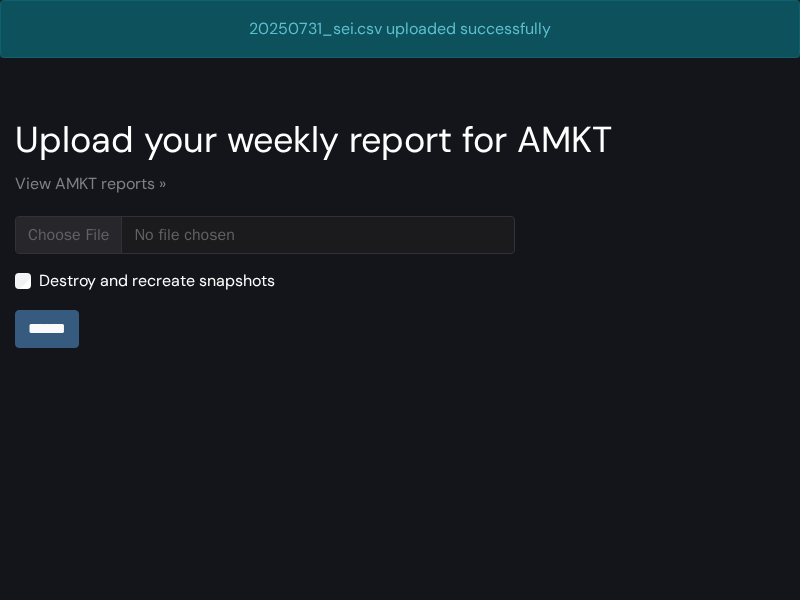 scroll, scrollTop: 0, scrollLeft: 0, axis: both 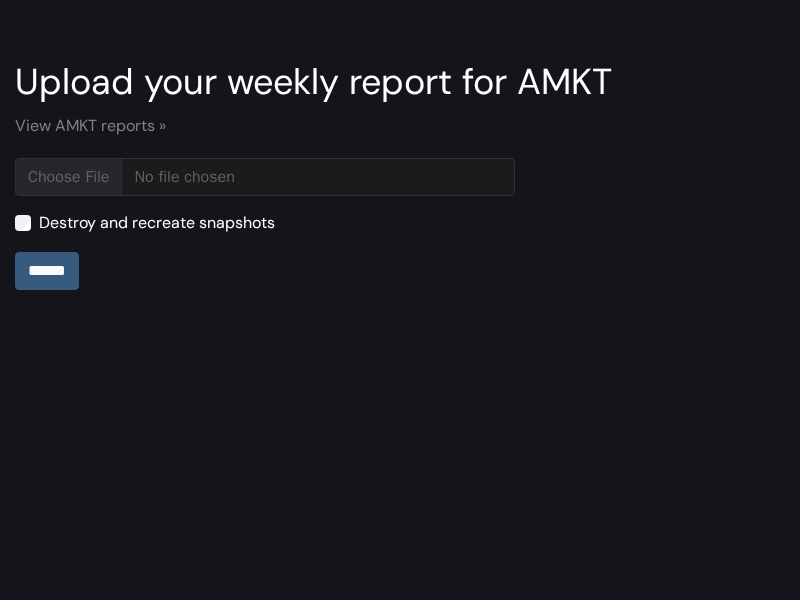 type on "**********" 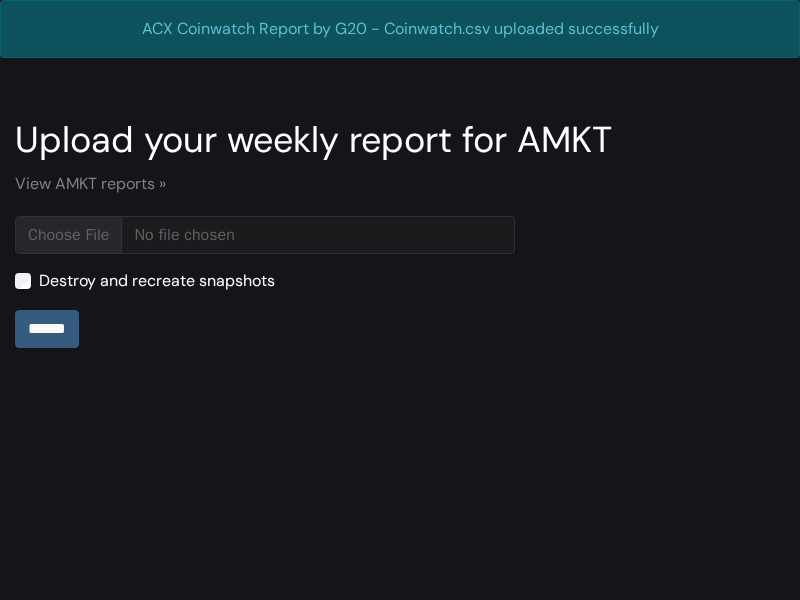 scroll, scrollTop: 0, scrollLeft: 0, axis: both 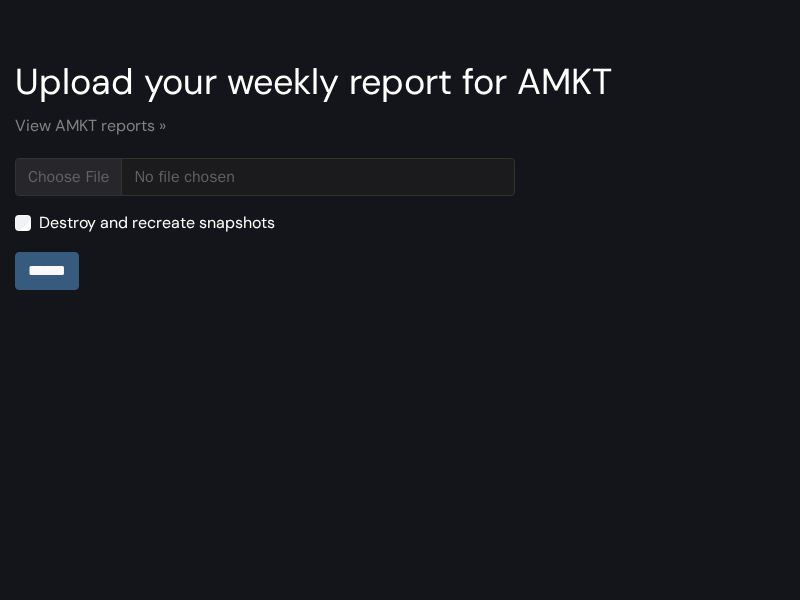 type on "**********" 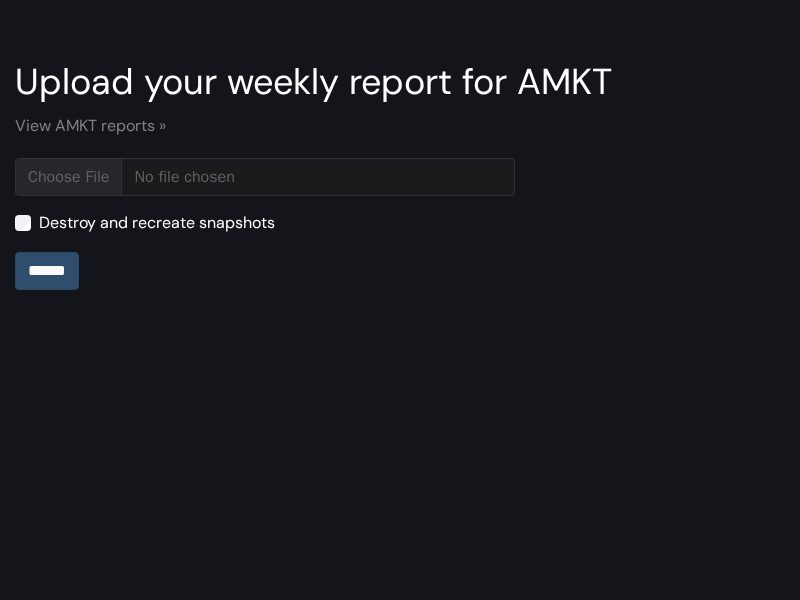 click on "******" at bounding box center (47, 271) 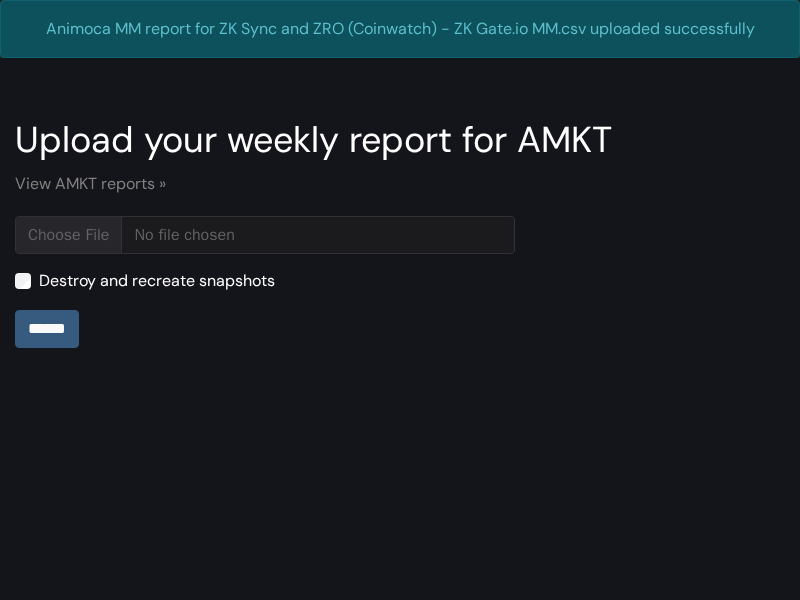 scroll, scrollTop: 0, scrollLeft: 0, axis: both 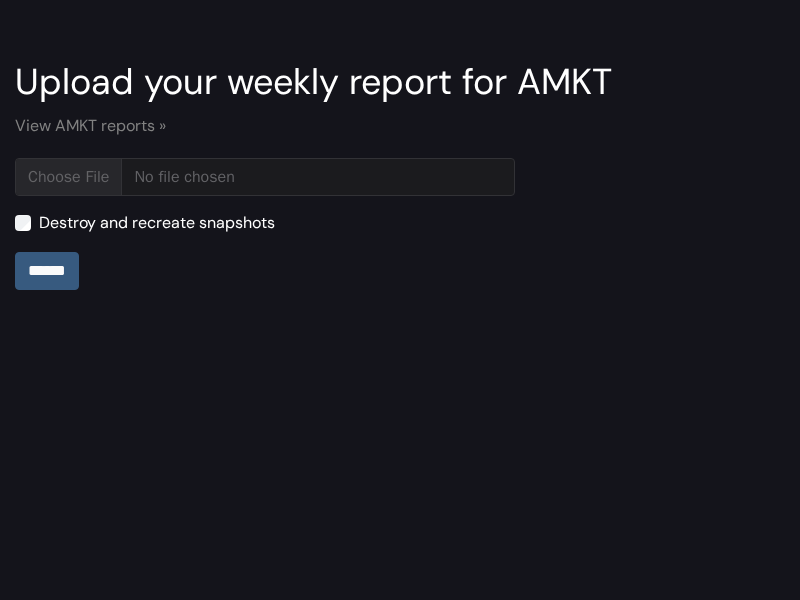 type on "**********" 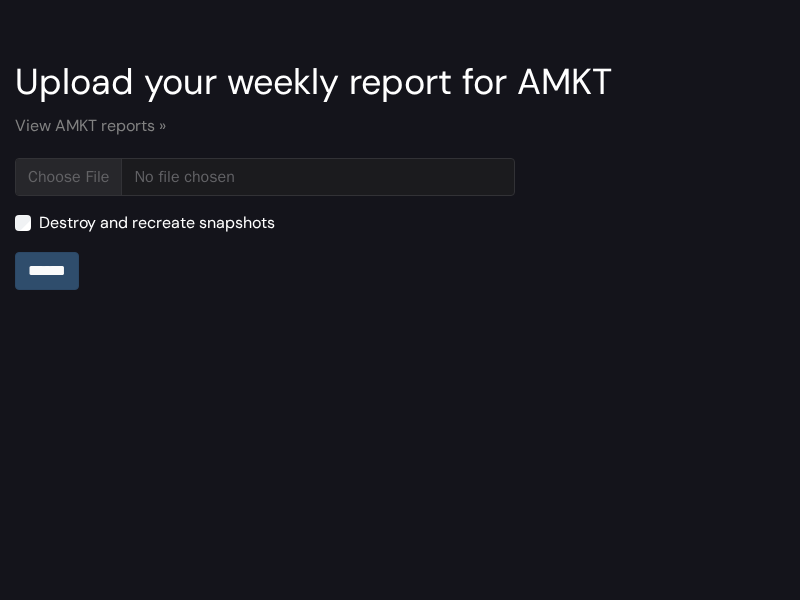 click on "******" at bounding box center (47, 271) 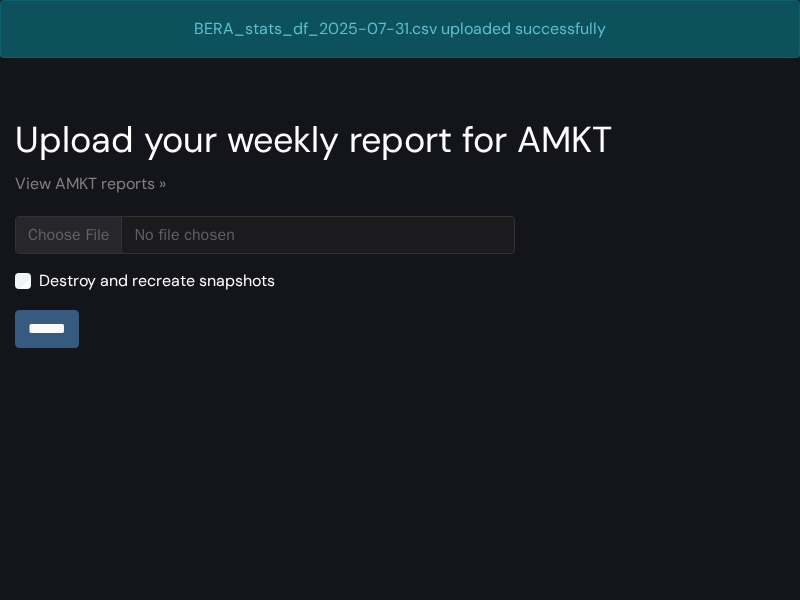 scroll, scrollTop: 0, scrollLeft: 0, axis: both 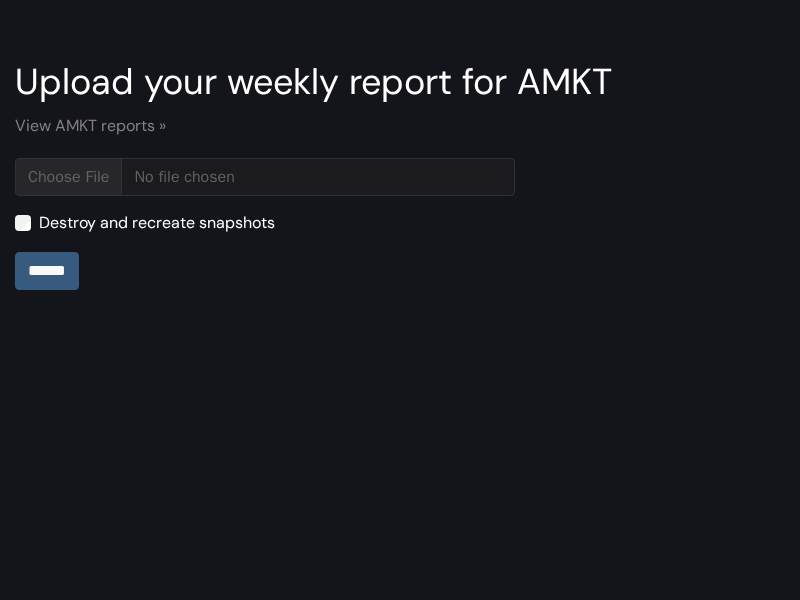 type on "**********" 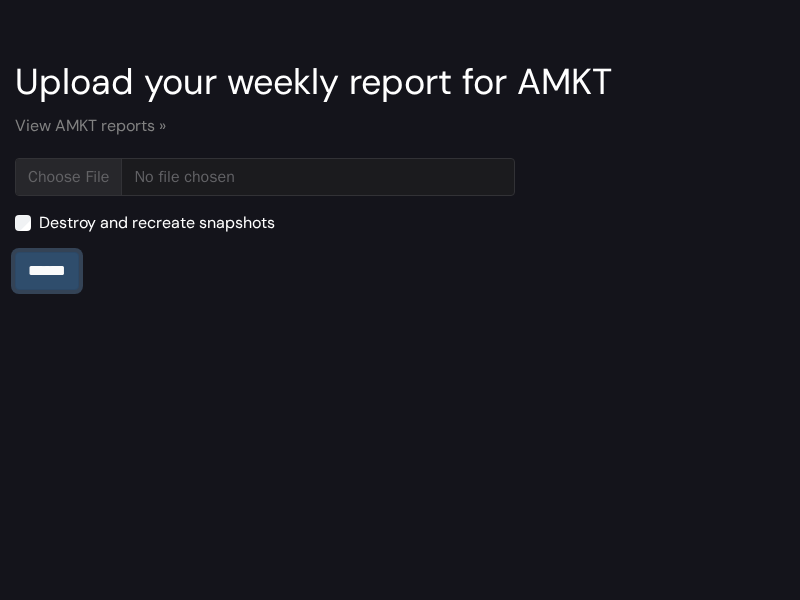 click on "******" at bounding box center [47, 271] 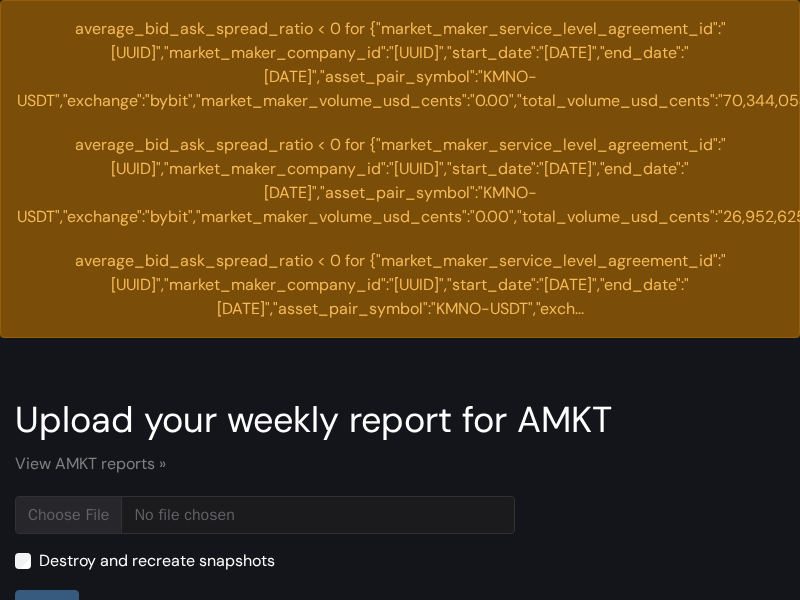 scroll, scrollTop: 0, scrollLeft: 0, axis: both 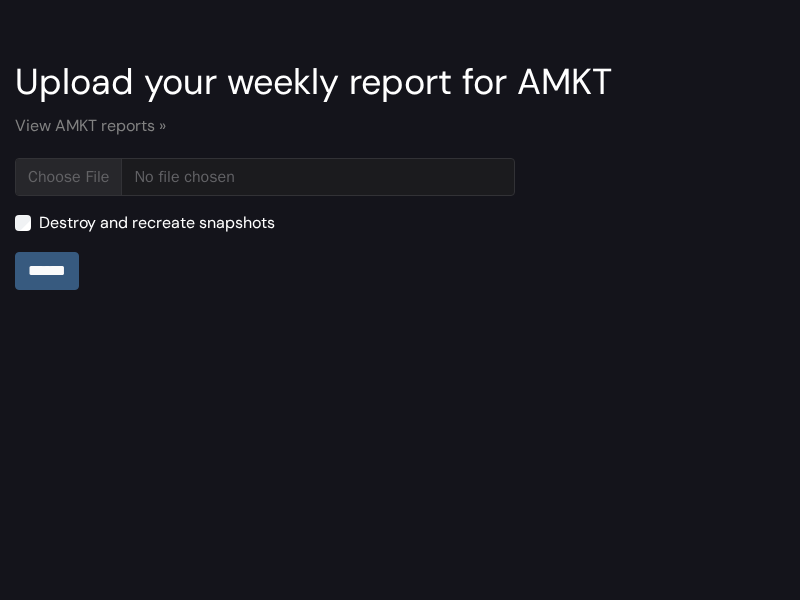 type on "**********" 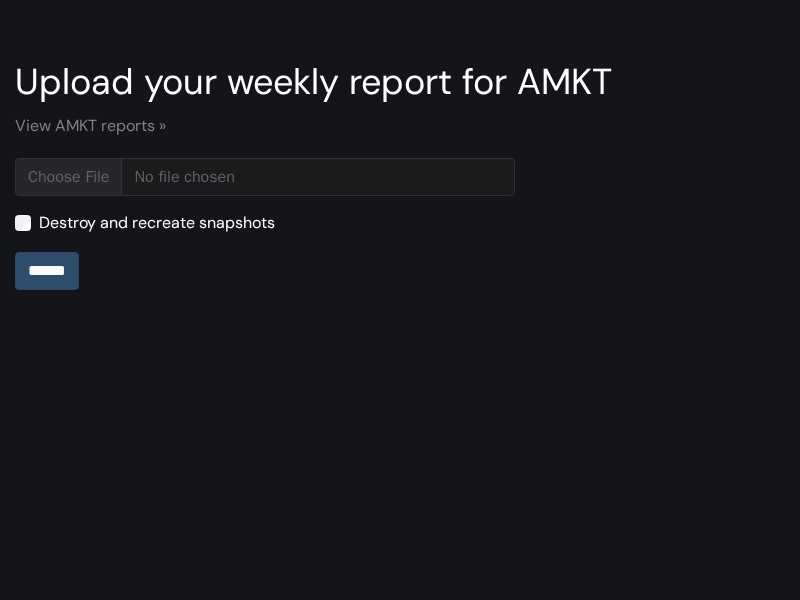 click on "******" at bounding box center [47, 271] 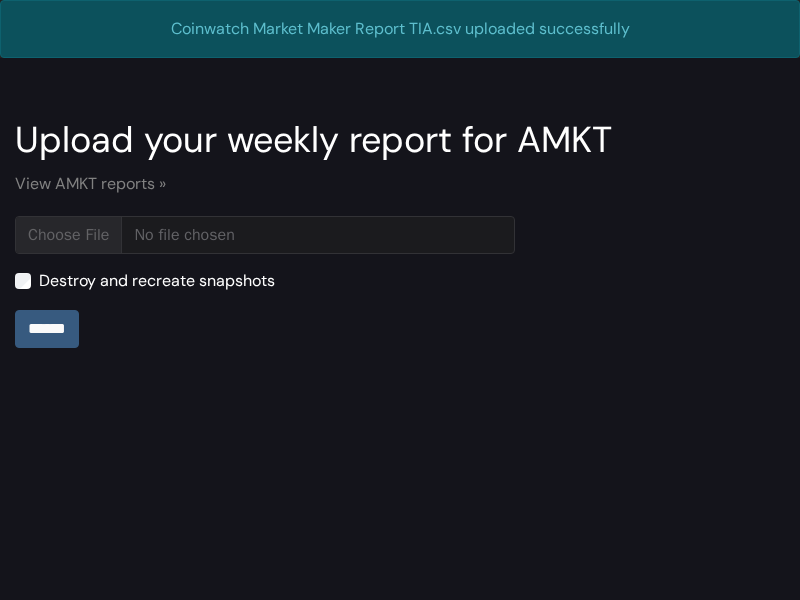 scroll, scrollTop: 0, scrollLeft: 0, axis: both 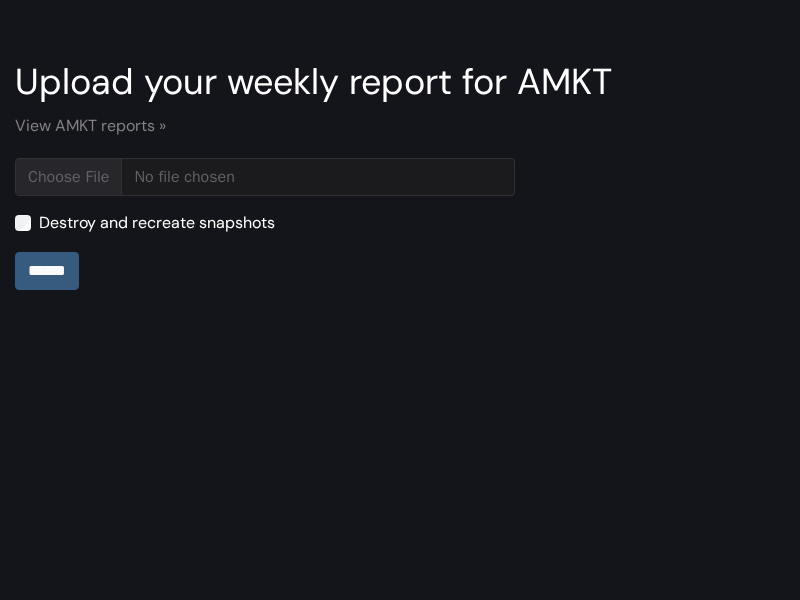 type on "**********" 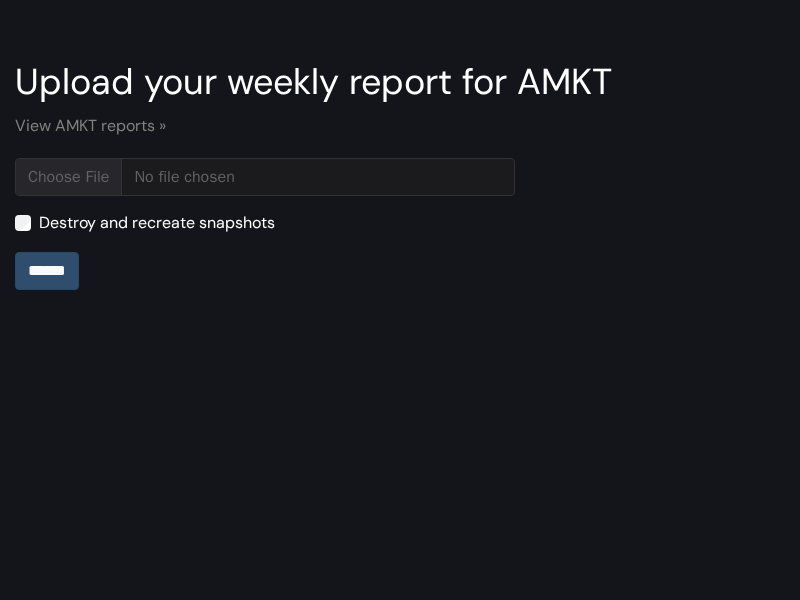 click on "******" at bounding box center (47, 271) 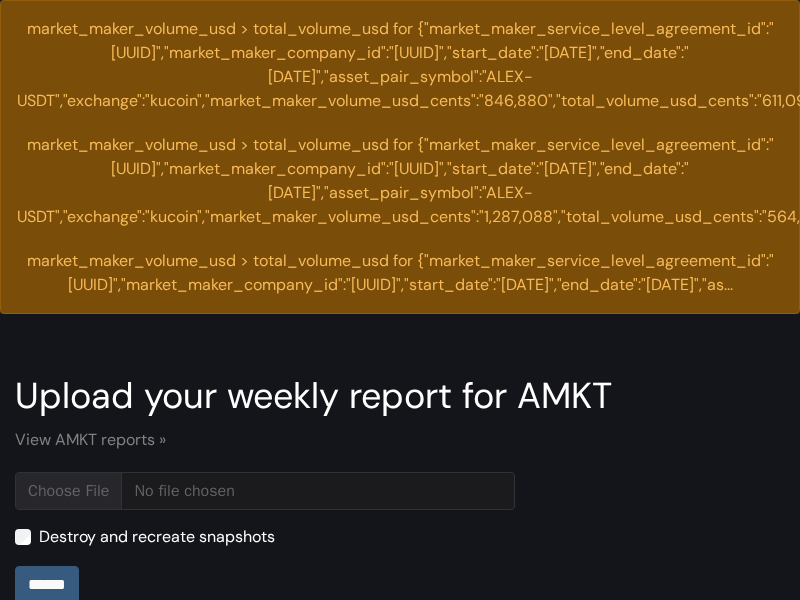 scroll, scrollTop: 0, scrollLeft: 0, axis: both 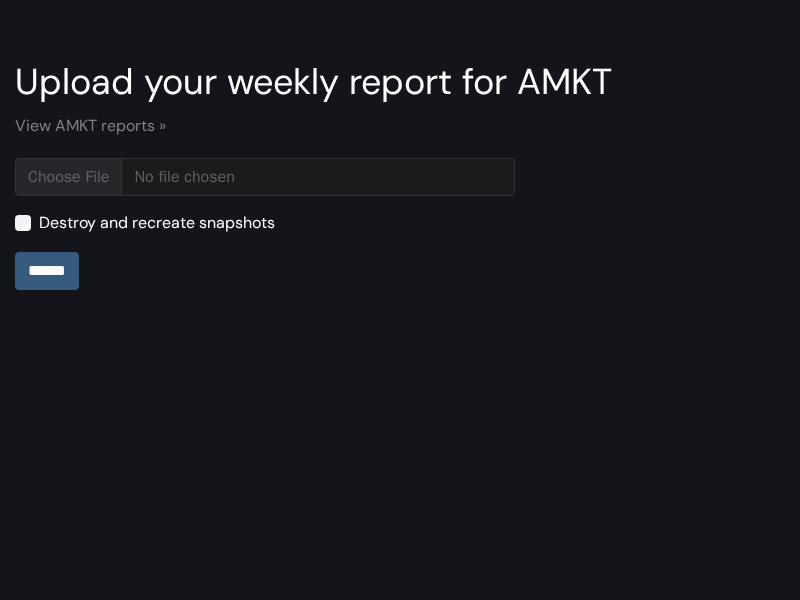 type on "**********" 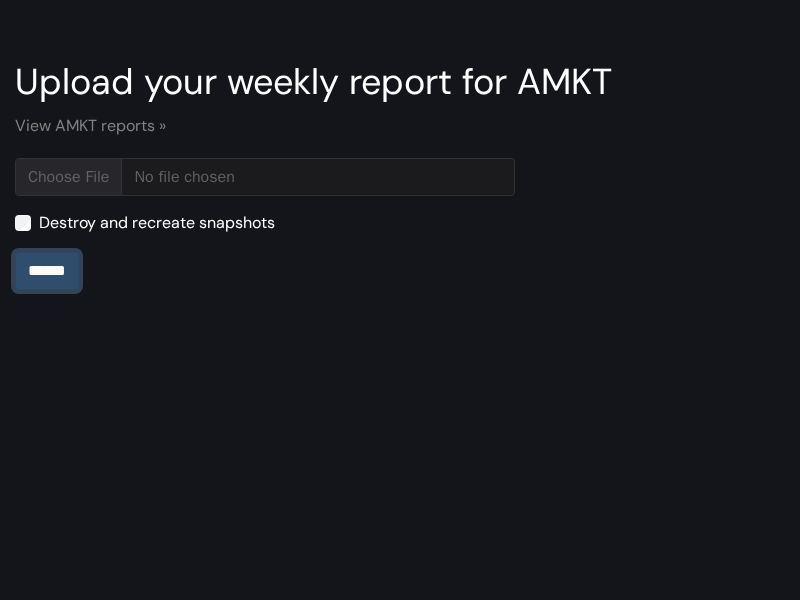 click on "******" at bounding box center (47, 271) 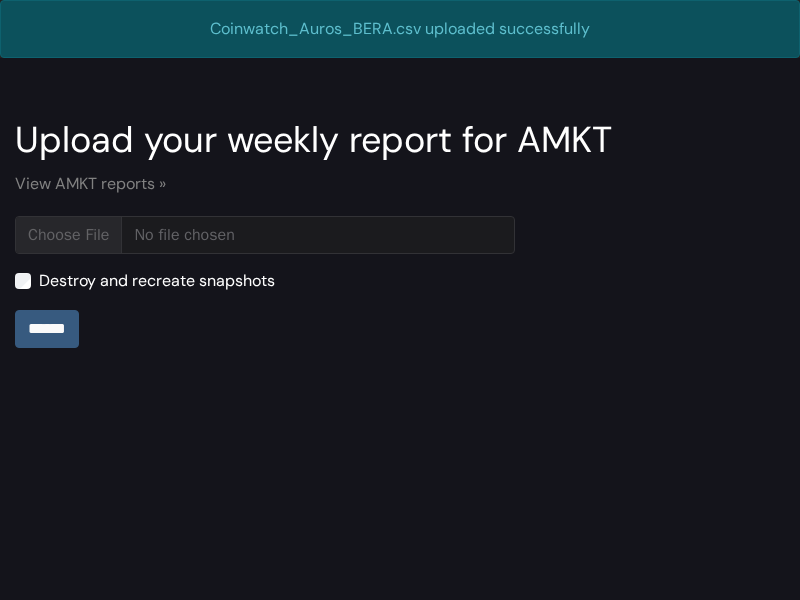 scroll, scrollTop: 0, scrollLeft: 0, axis: both 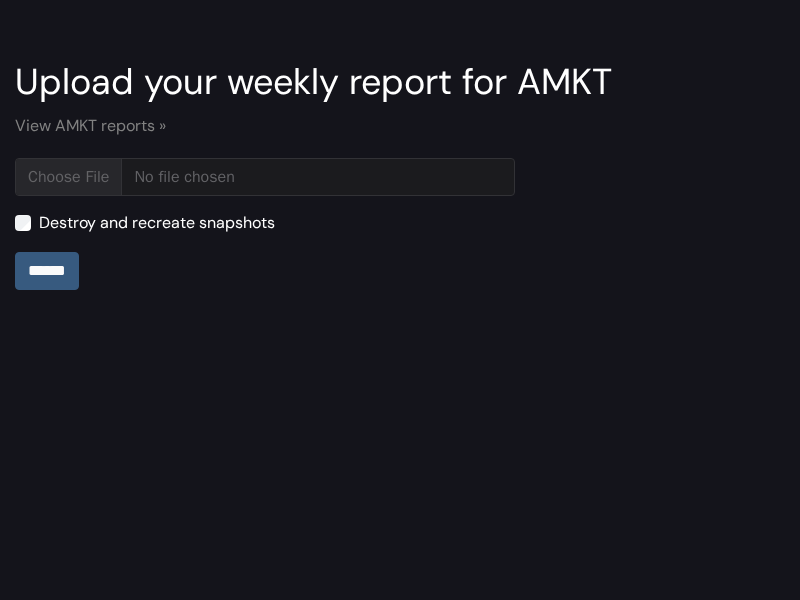 type on "**********" 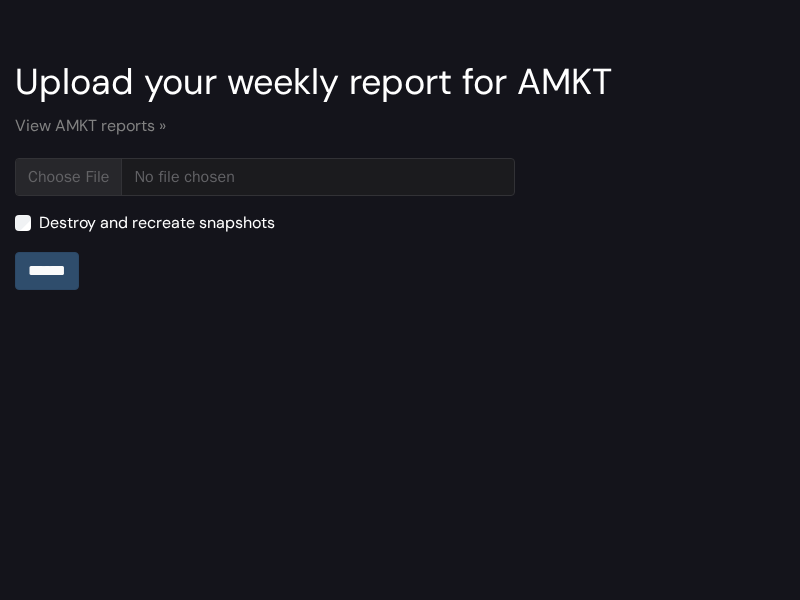 click on "******" at bounding box center (47, 271) 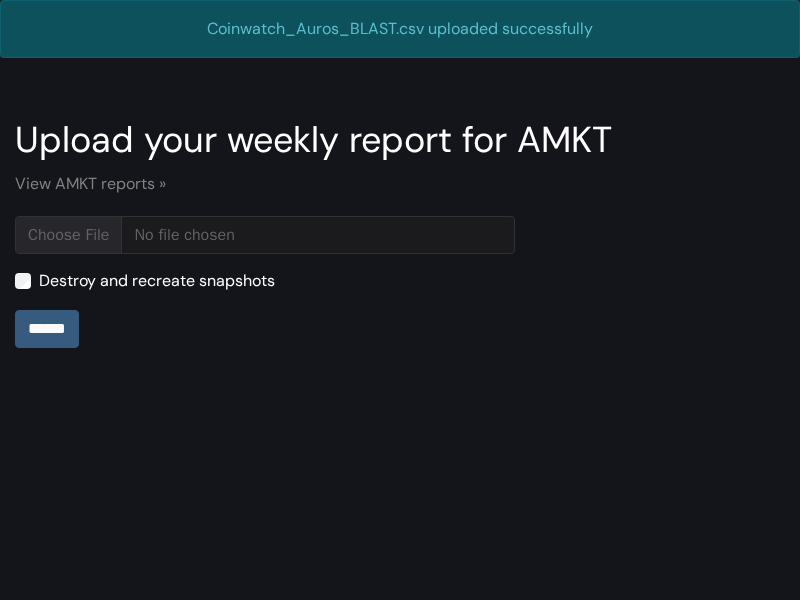 scroll, scrollTop: 0, scrollLeft: 0, axis: both 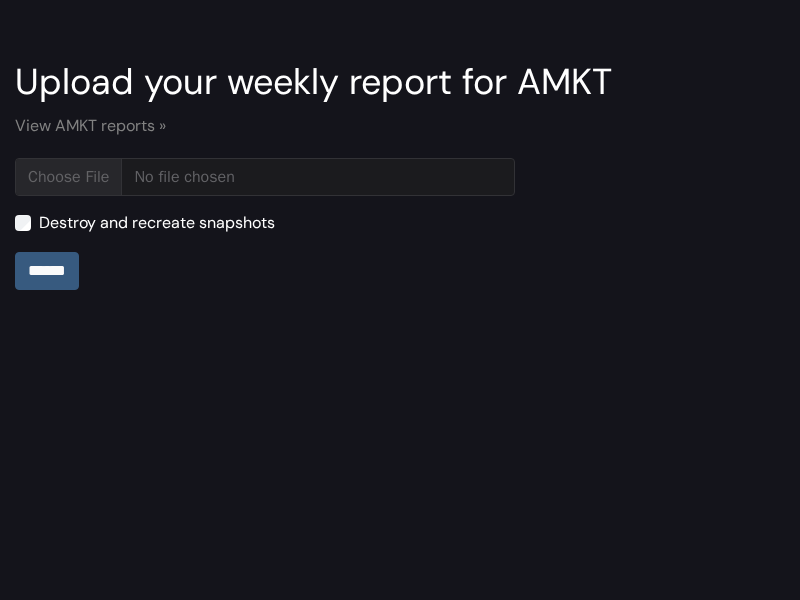 type on "**********" 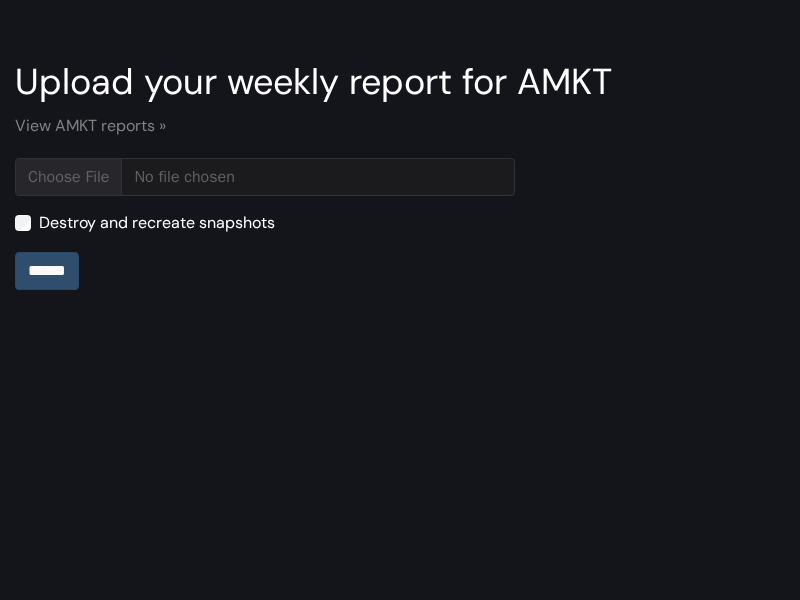 click on "******" at bounding box center [47, 271] 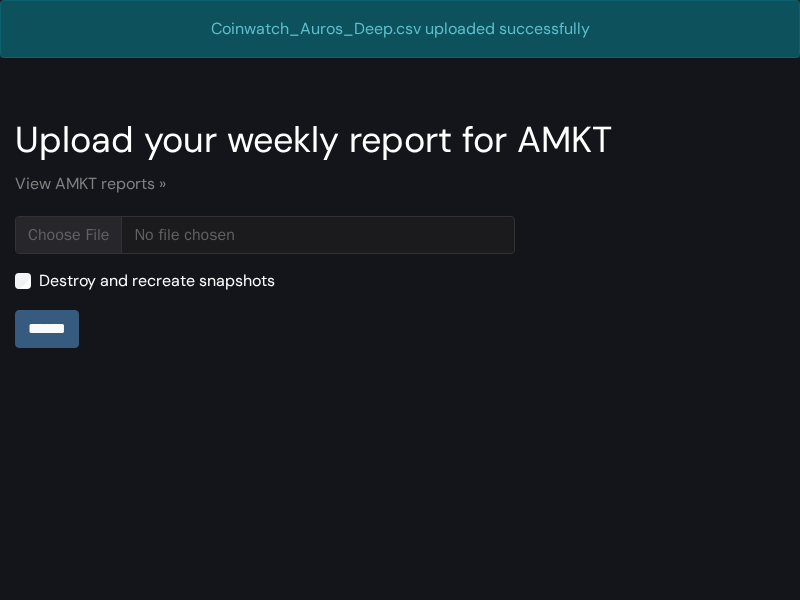 scroll, scrollTop: 0, scrollLeft: 0, axis: both 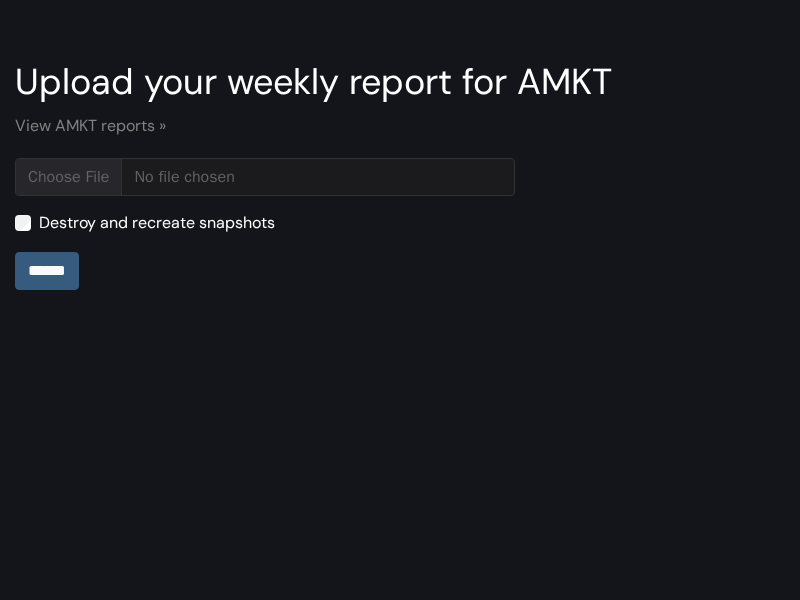 type on "**********" 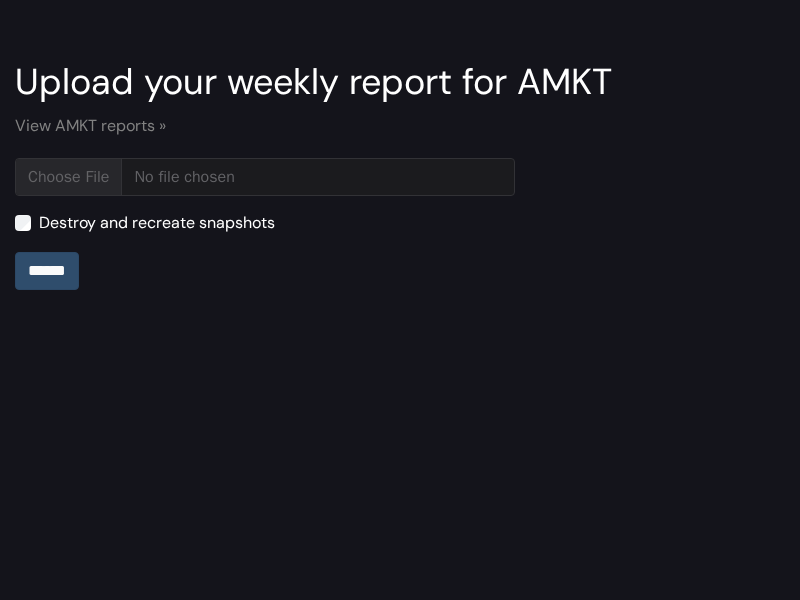 click on "******" at bounding box center (47, 271) 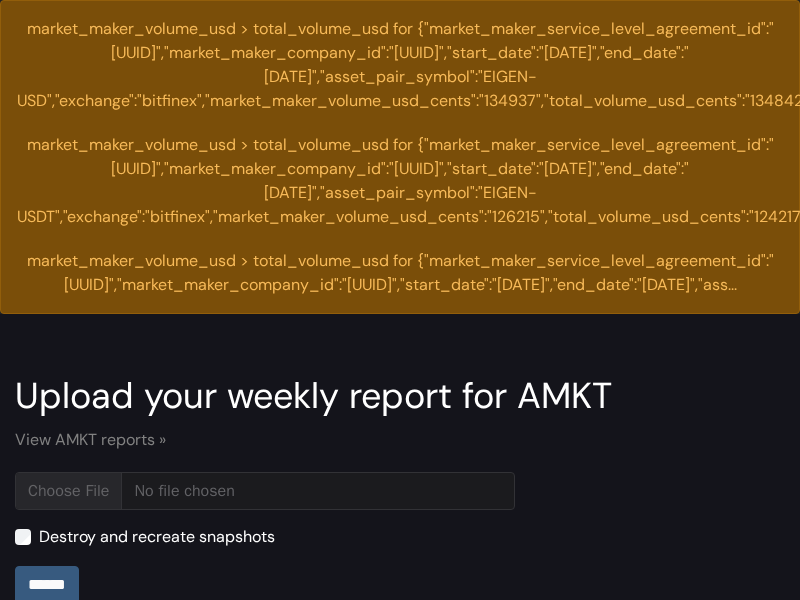 scroll, scrollTop: 0, scrollLeft: 0, axis: both 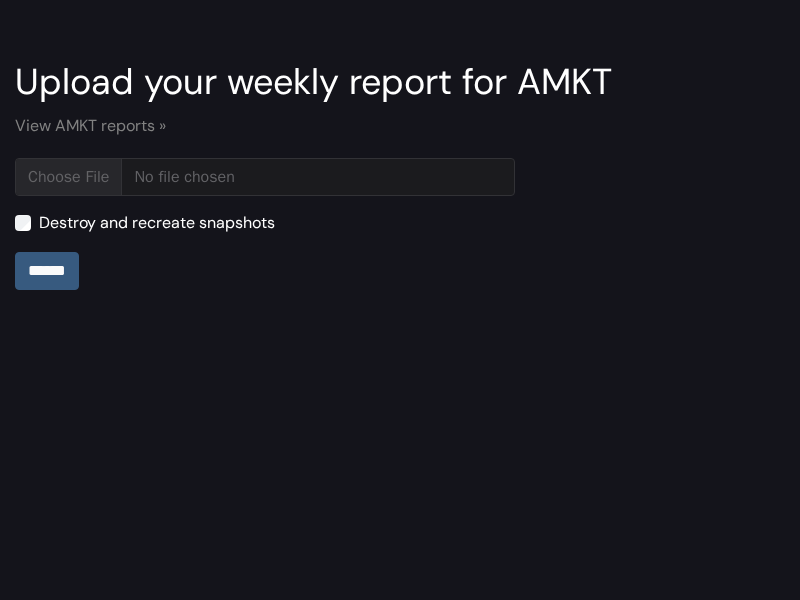 type on "**********" 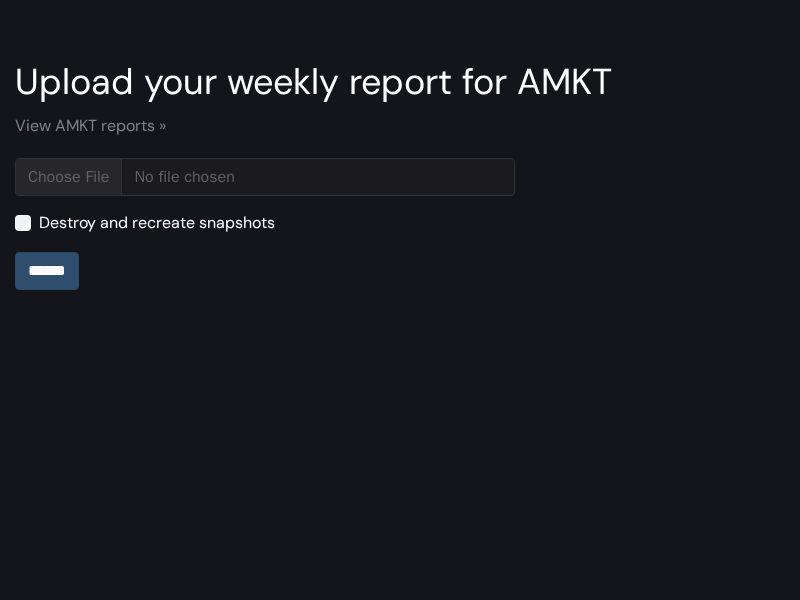 click on "******" at bounding box center [47, 271] 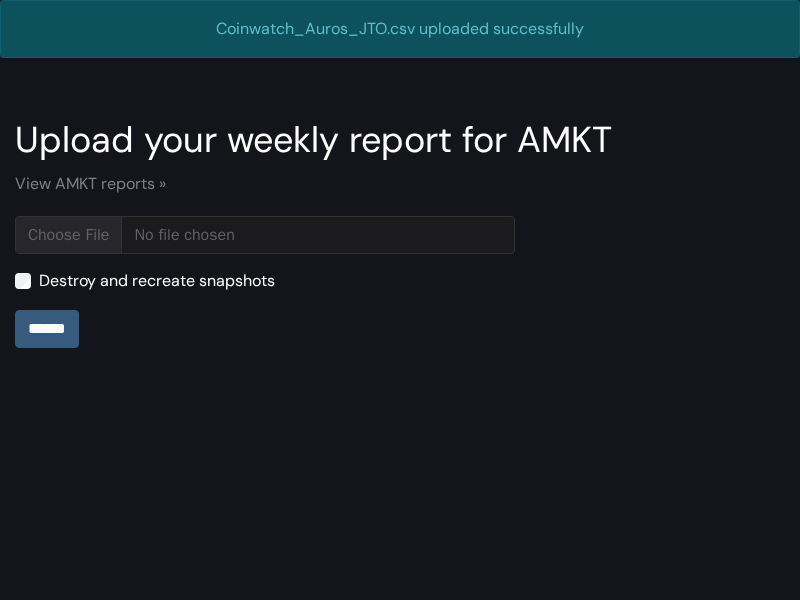 scroll, scrollTop: 0, scrollLeft: 0, axis: both 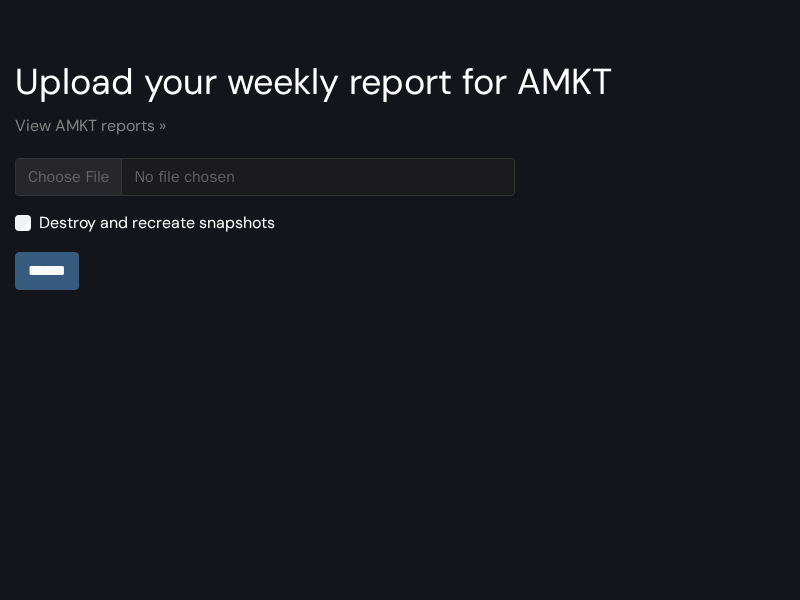 type on "**********" 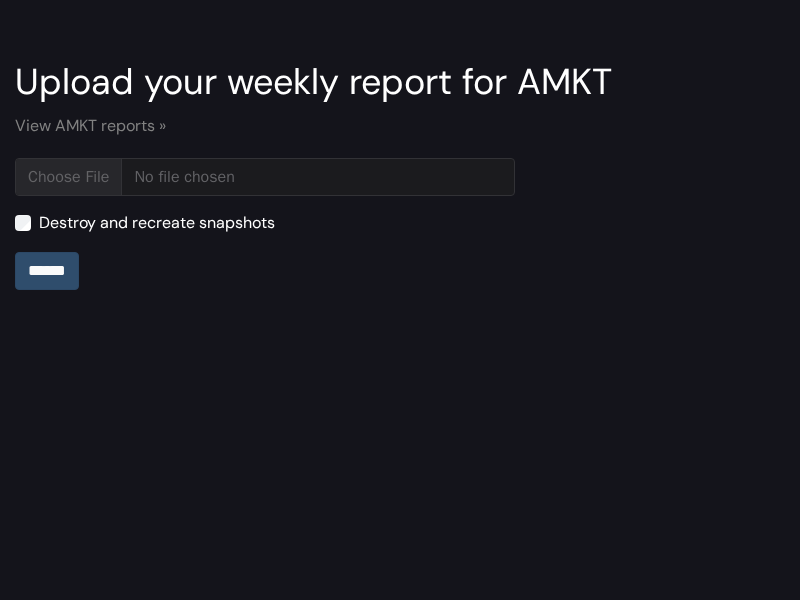 click on "******" at bounding box center [47, 271] 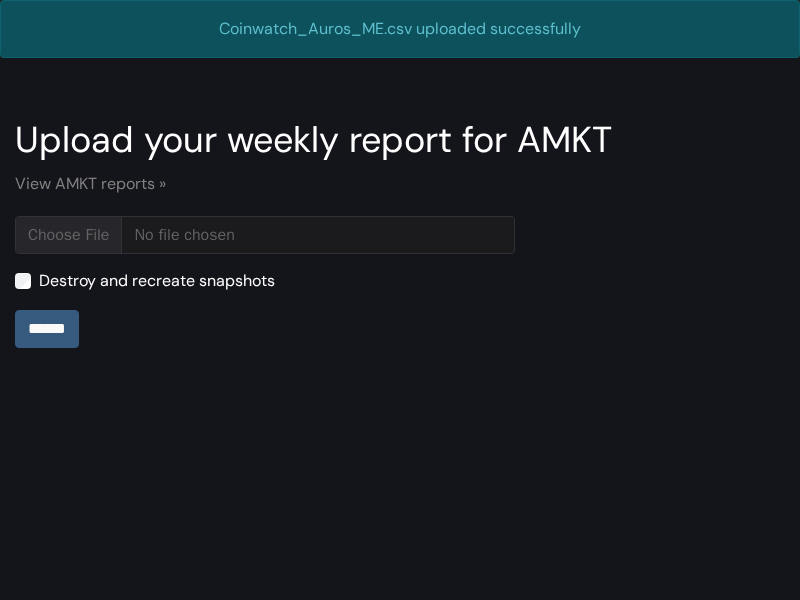 scroll, scrollTop: 0, scrollLeft: 0, axis: both 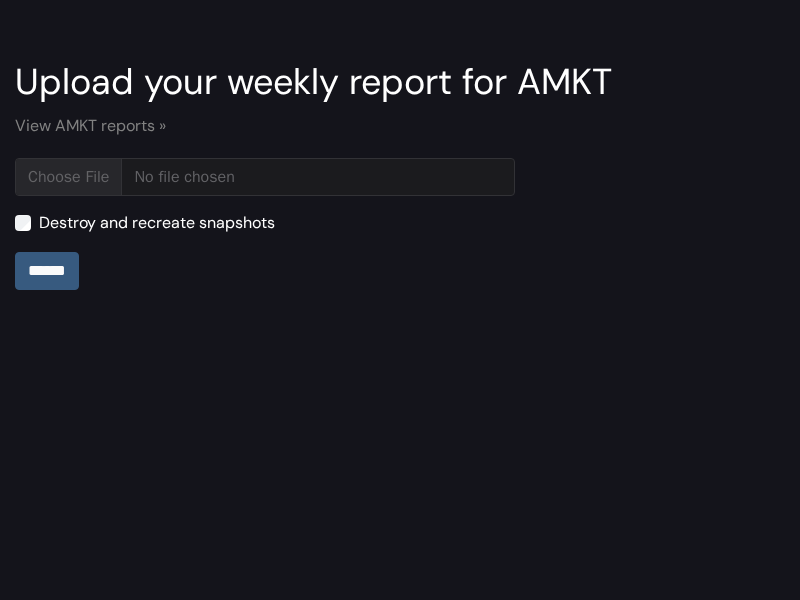 type on "**********" 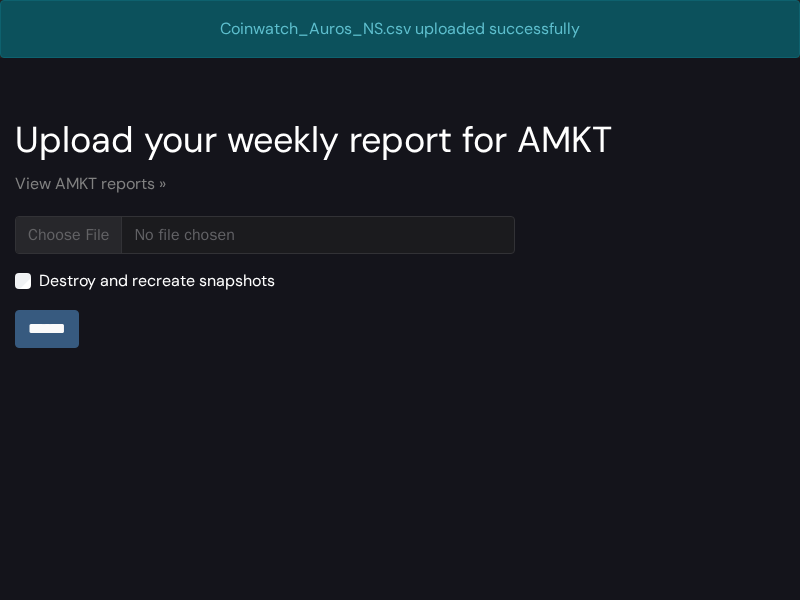 scroll, scrollTop: 0, scrollLeft: 0, axis: both 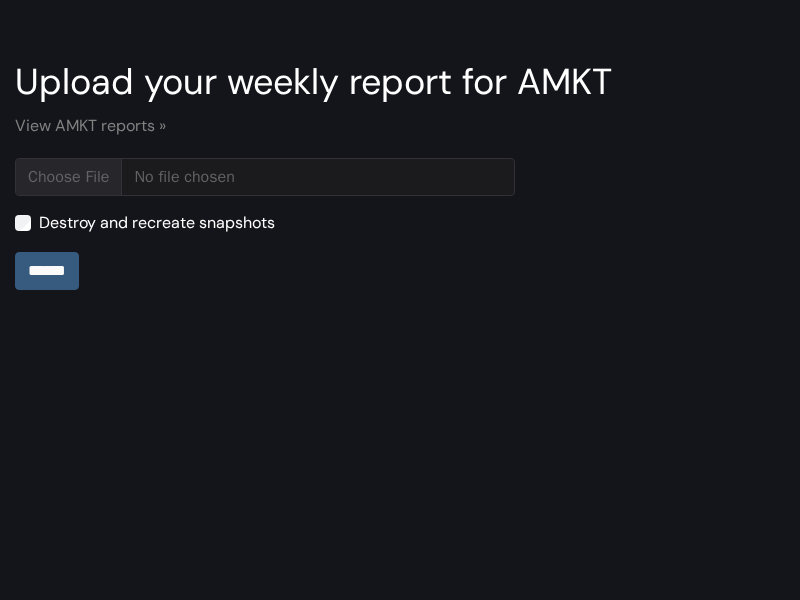 type on "**********" 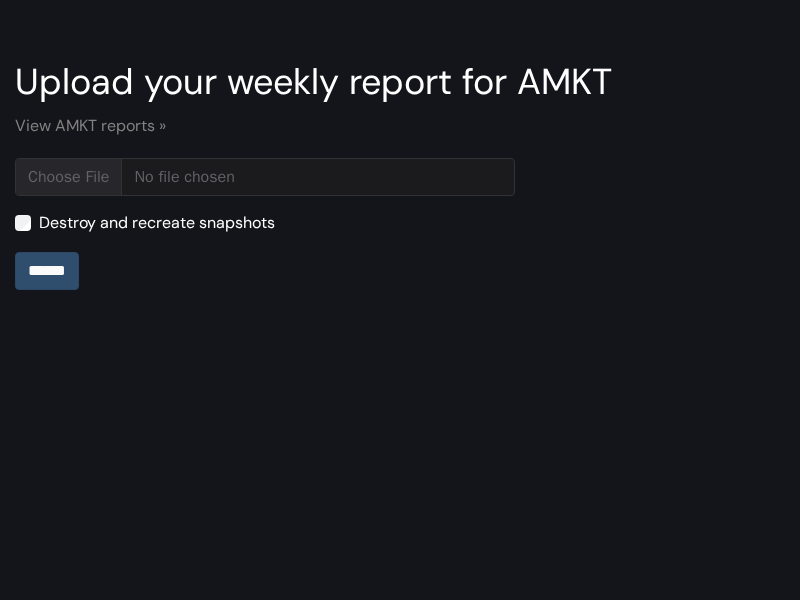 click on "******" at bounding box center (47, 271) 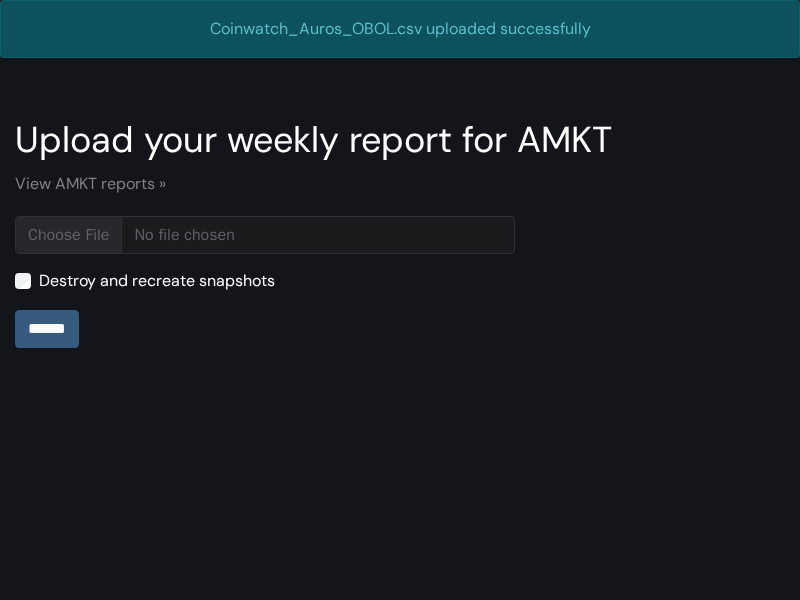 scroll, scrollTop: 0, scrollLeft: 0, axis: both 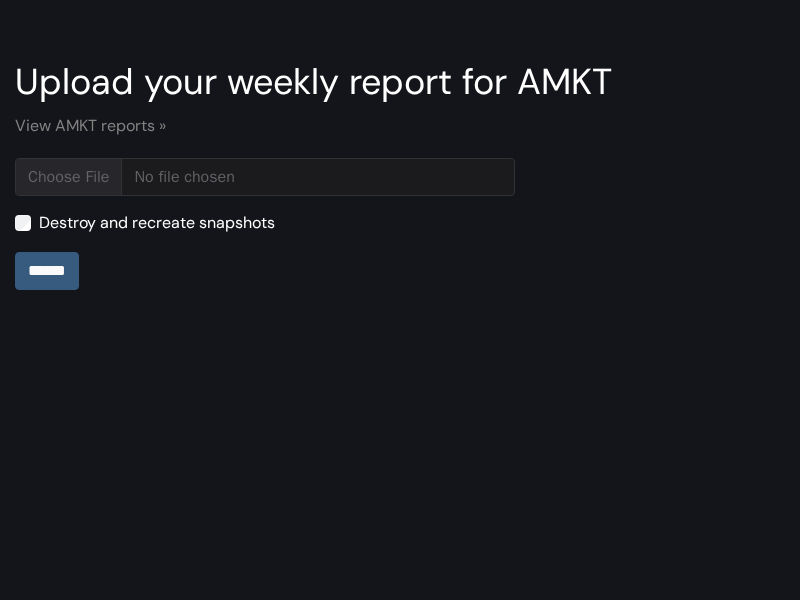 type on "**********" 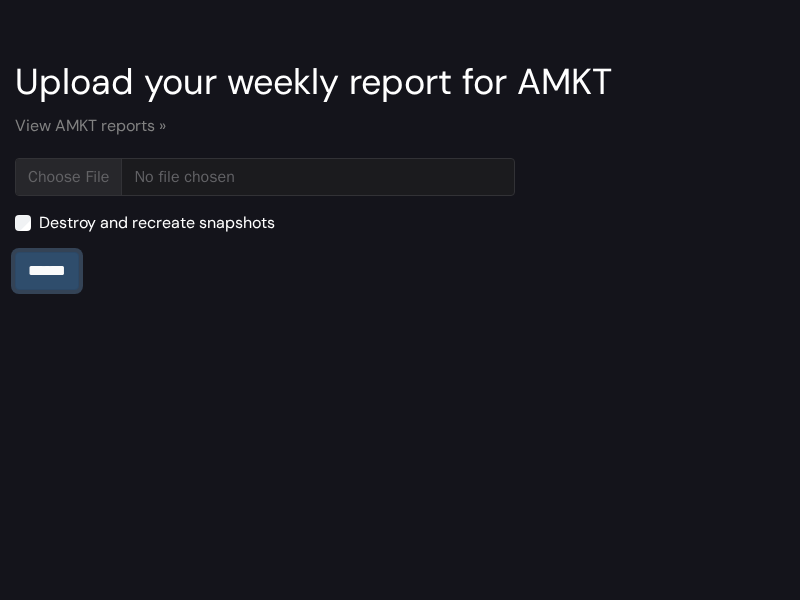click on "******" at bounding box center [47, 271] 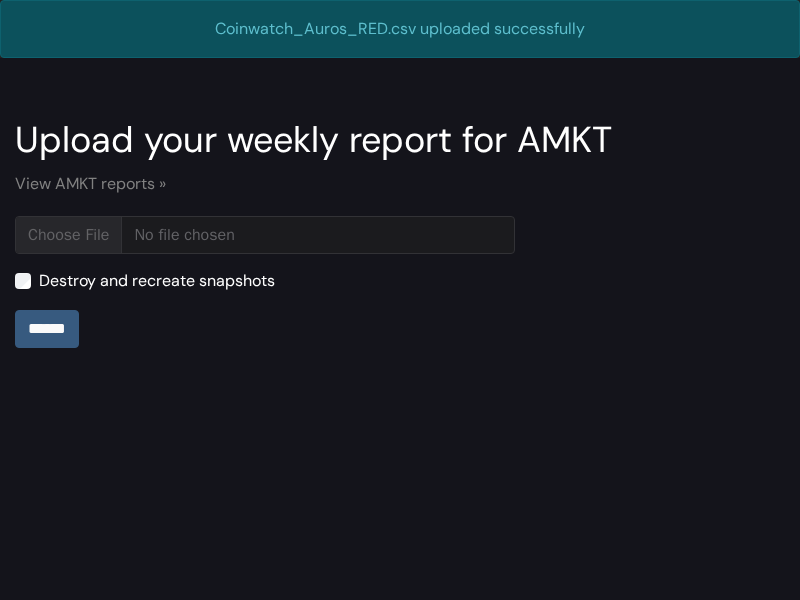 scroll, scrollTop: 0, scrollLeft: 0, axis: both 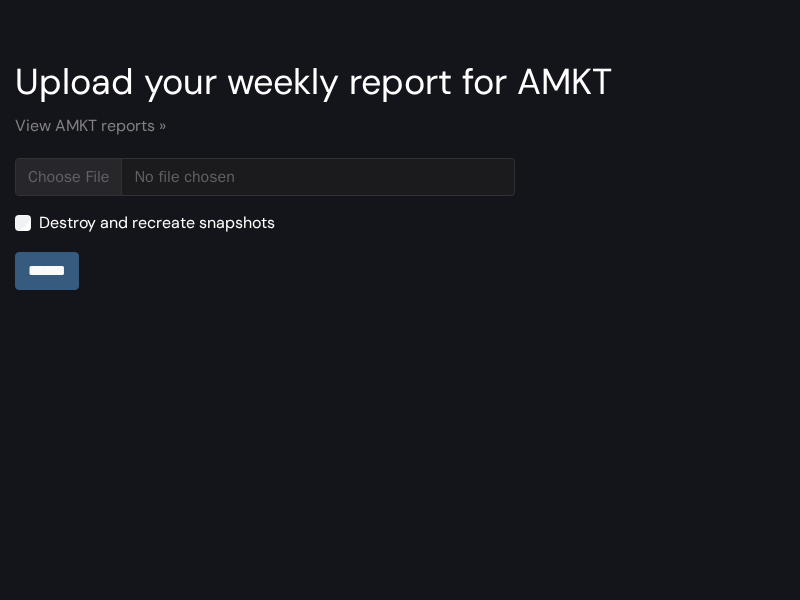 type on "**********" 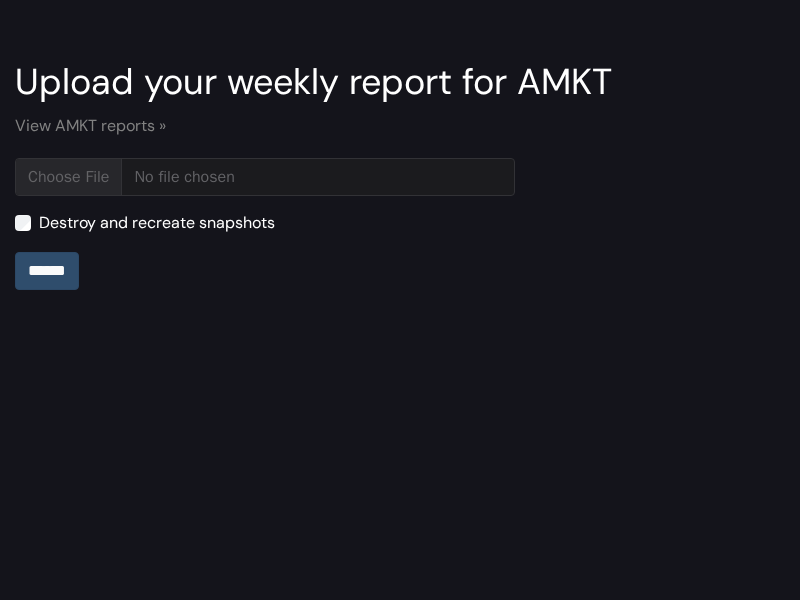 click on "******" at bounding box center [47, 271] 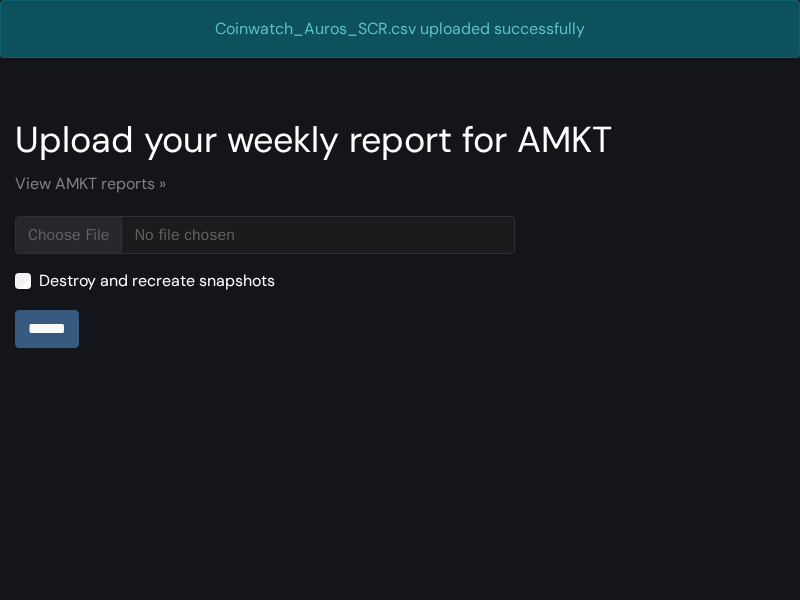 scroll, scrollTop: 0, scrollLeft: 0, axis: both 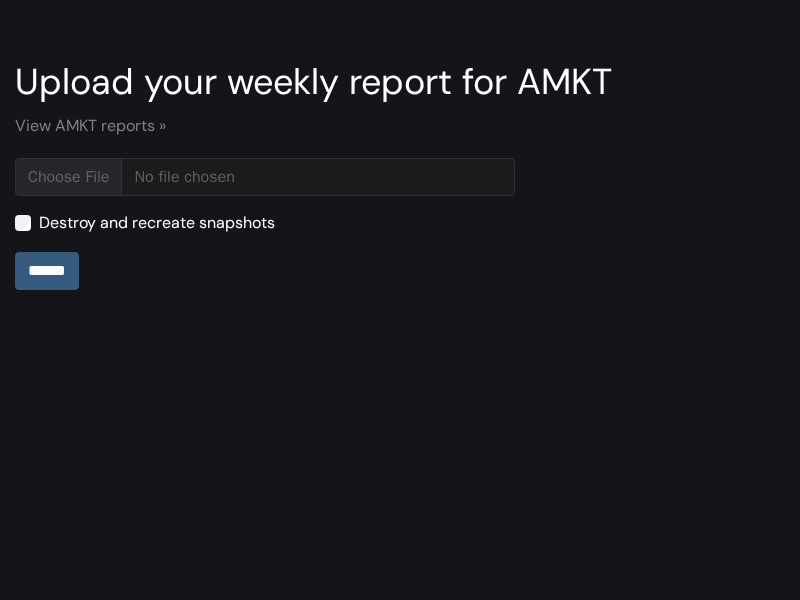 type on "**********" 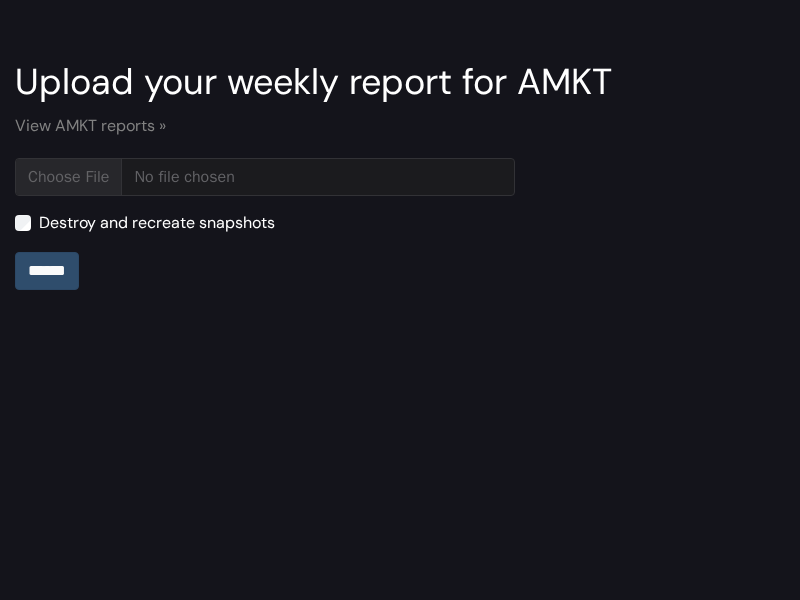 click on "******" at bounding box center [47, 271] 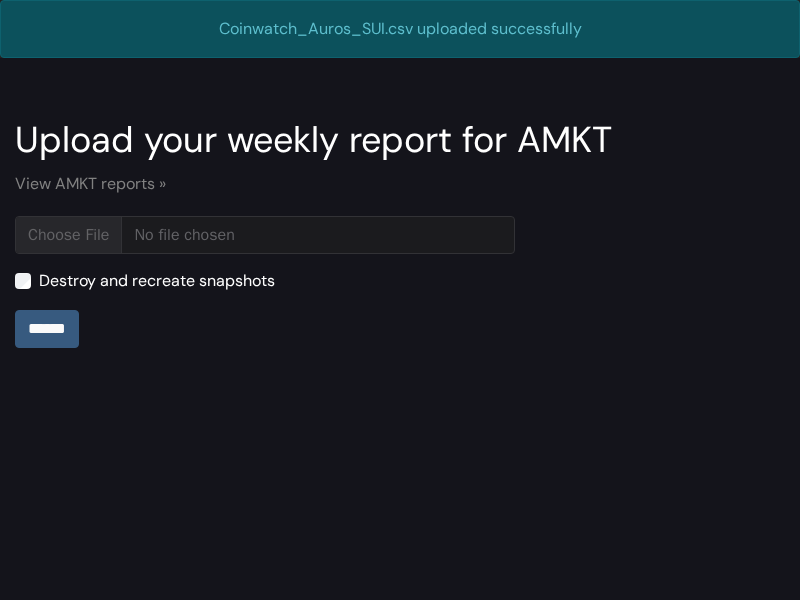 scroll, scrollTop: 0, scrollLeft: 0, axis: both 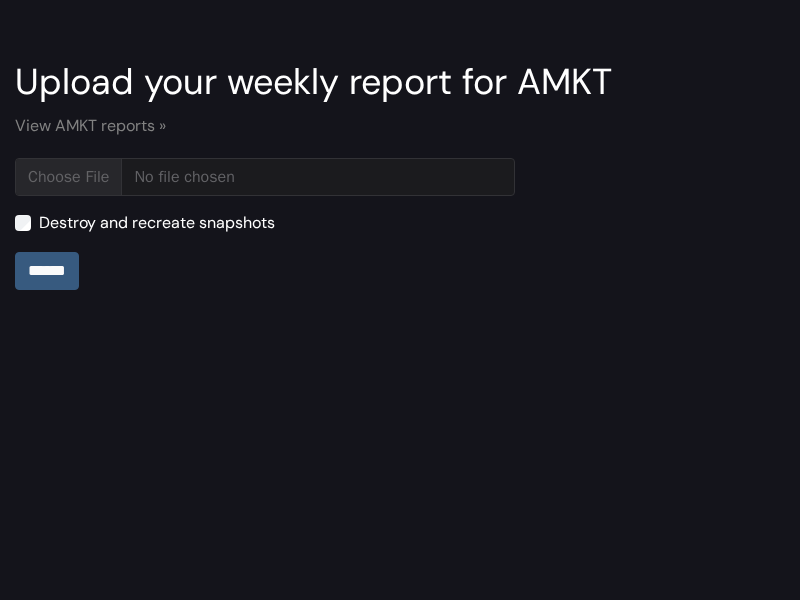 type on "**********" 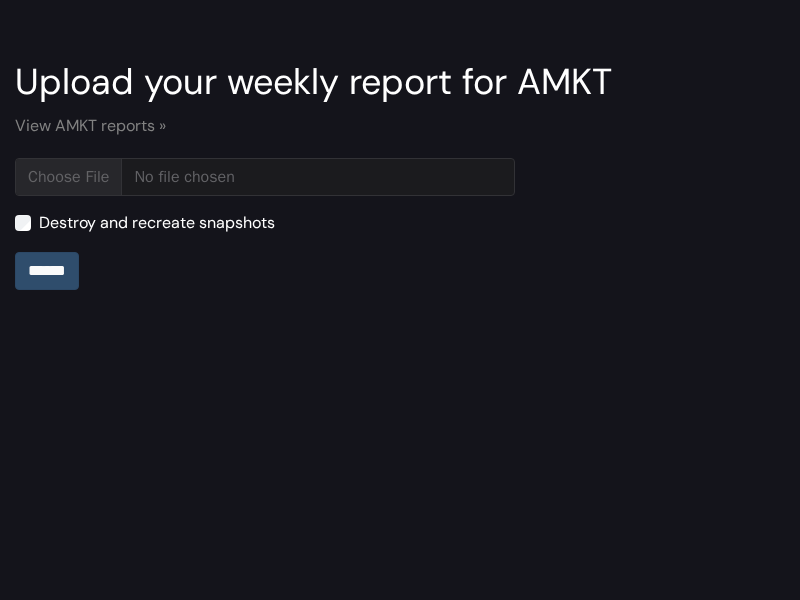 click on "******" at bounding box center (47, 271) 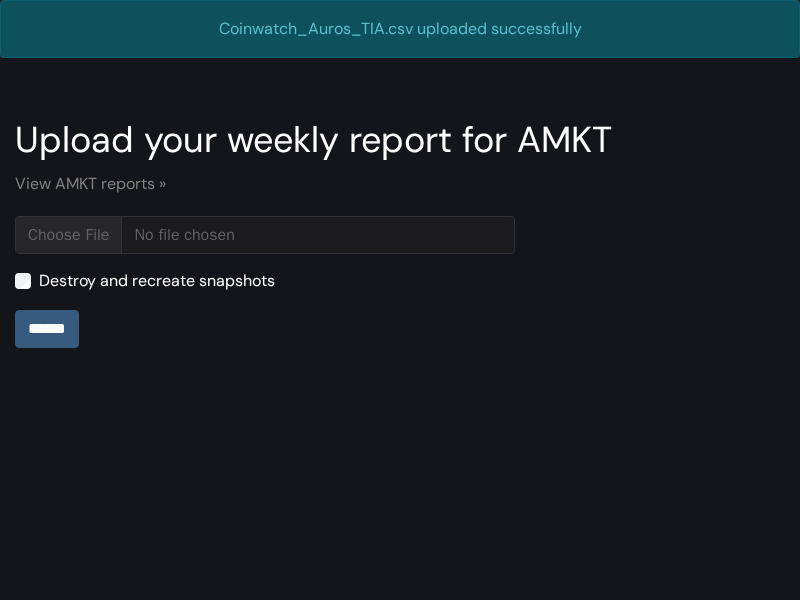 scroll, scrollTop: 0, scrollLeft: 0, axis: both 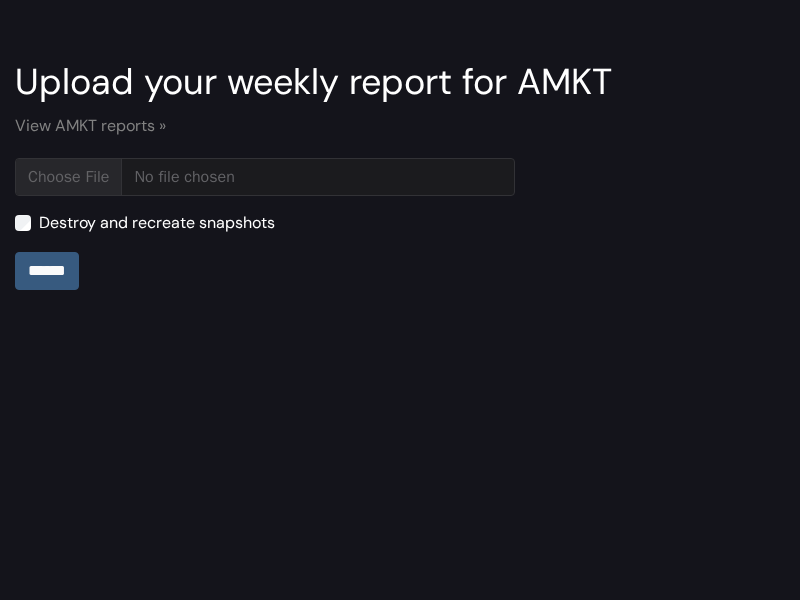 type on "**********" 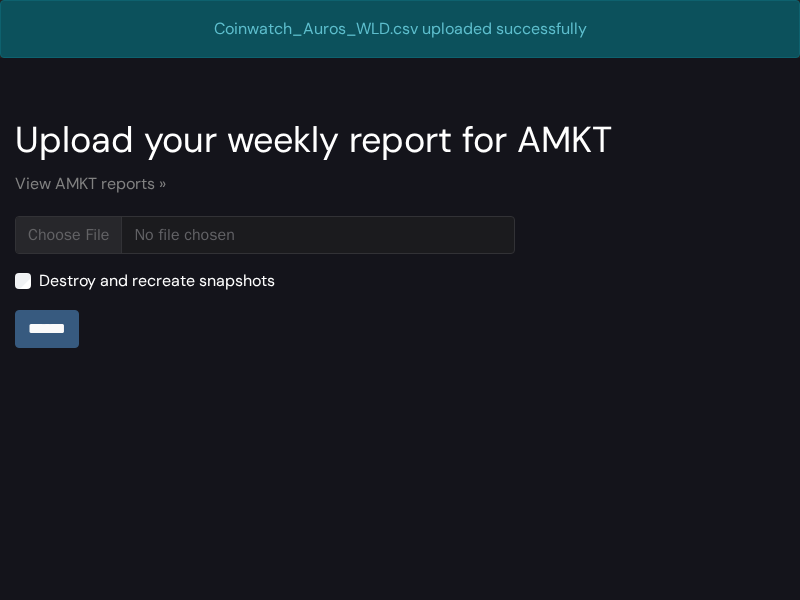 scroll, scrollTop: 0, scrollLeft: 0, axis: both 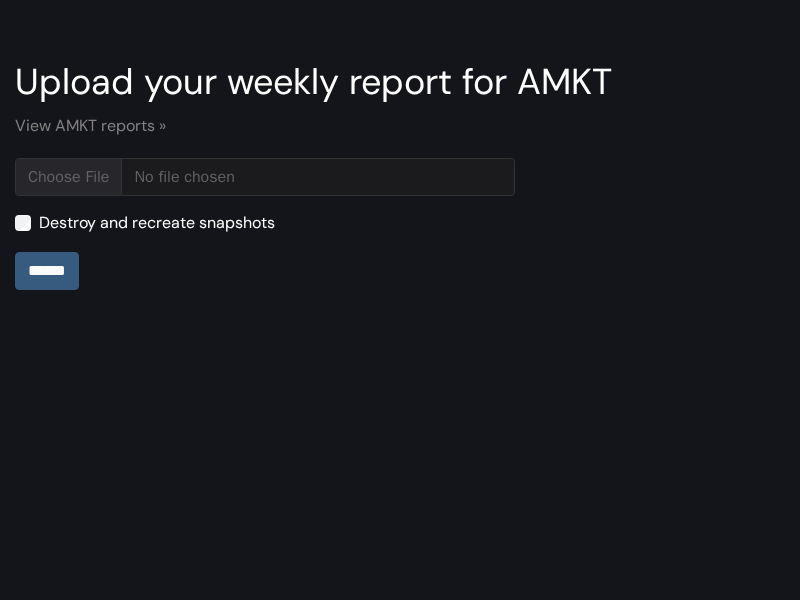 type on "**********" 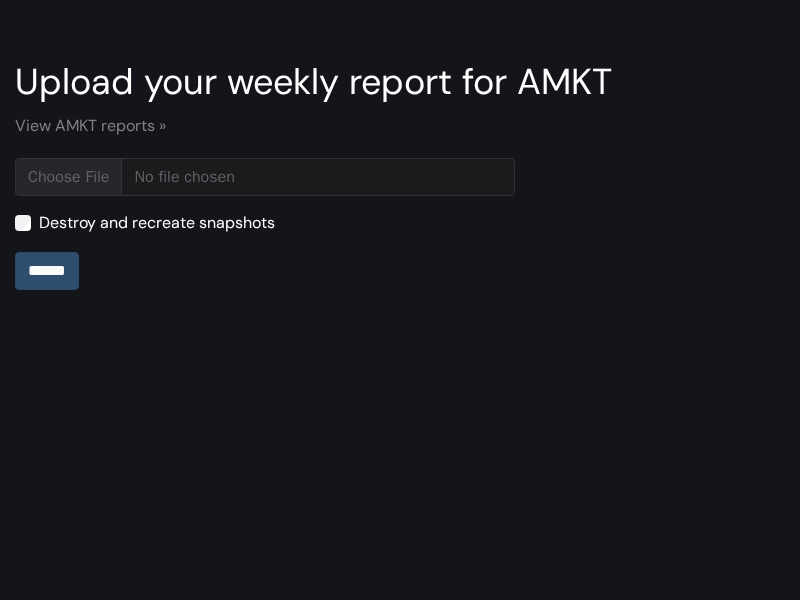 click on "******" at bounding box center [47, 271] 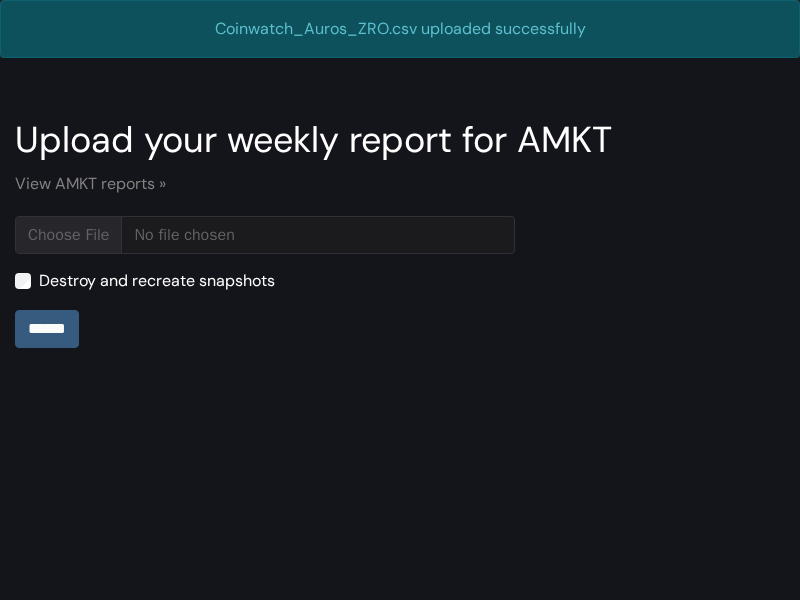 scroll, scrollTop: 0, scrollLeft: 0, axis: both 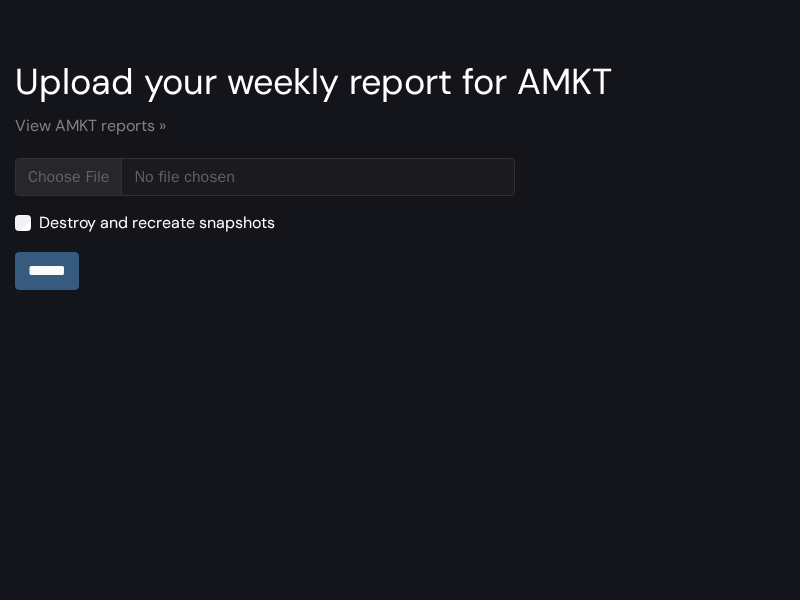 type on "**********" 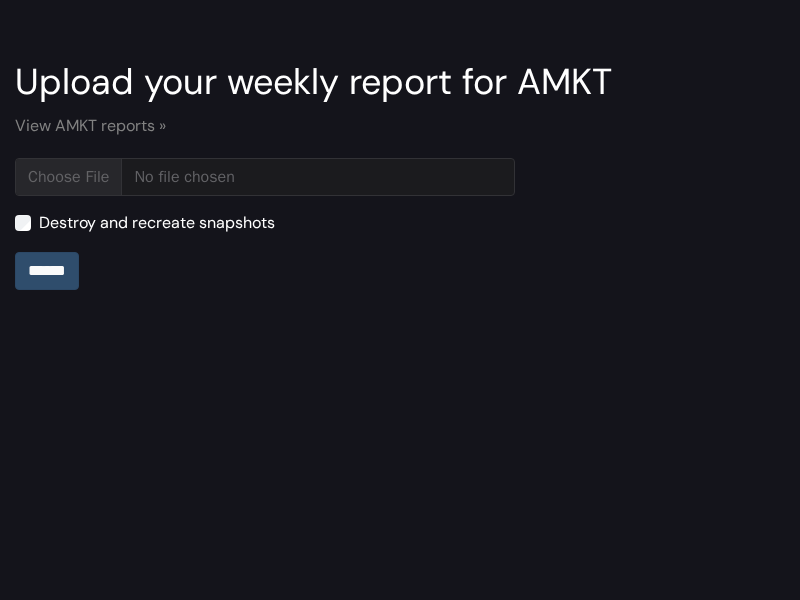 click on "******" at bounding box center (47, 271) 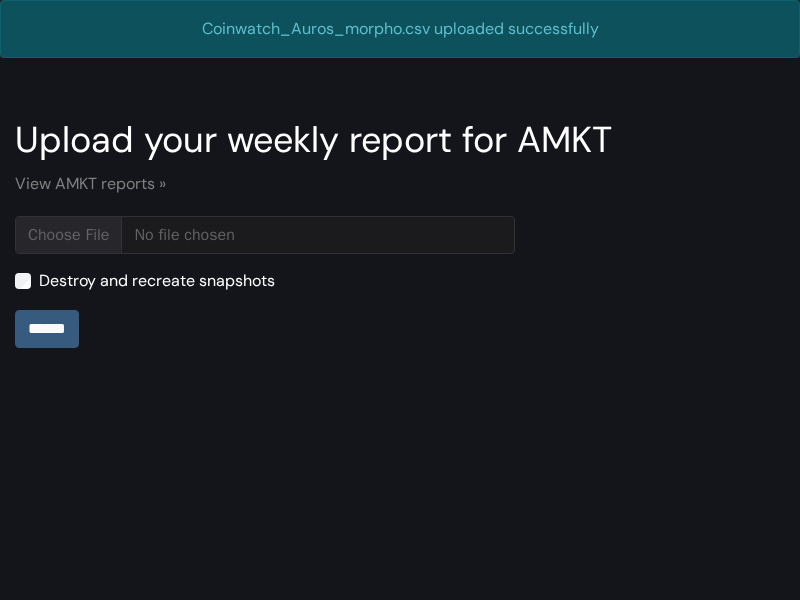scroll, scrollTop: 0, scrollLeft: 0, axis: both 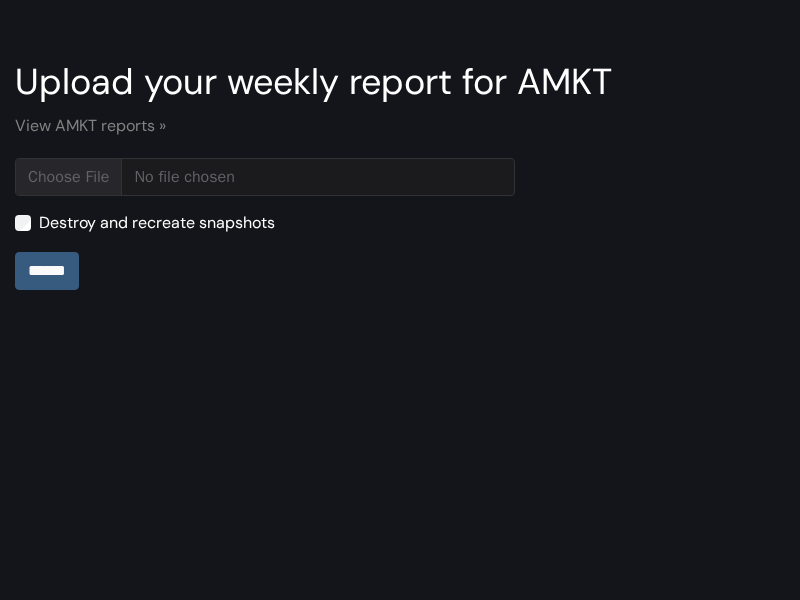 type on "**********" 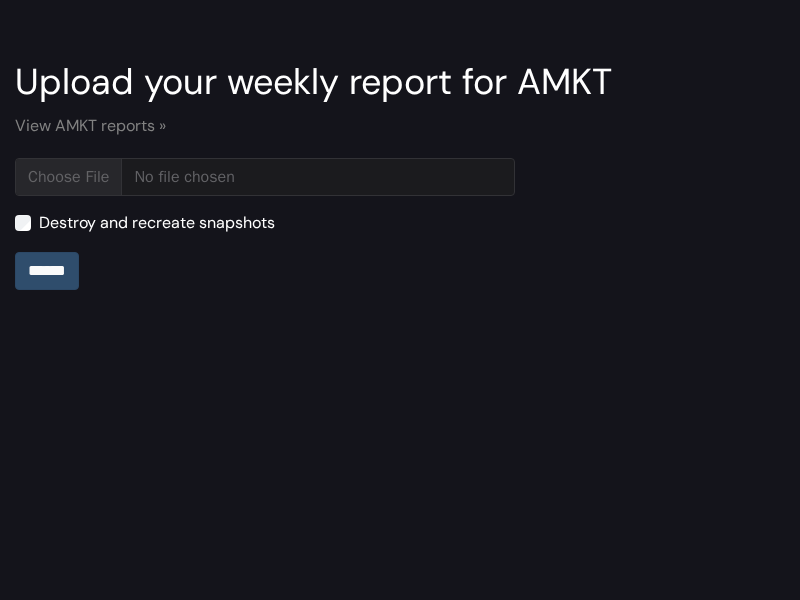 click on "******" at bounding box center (47, 271) 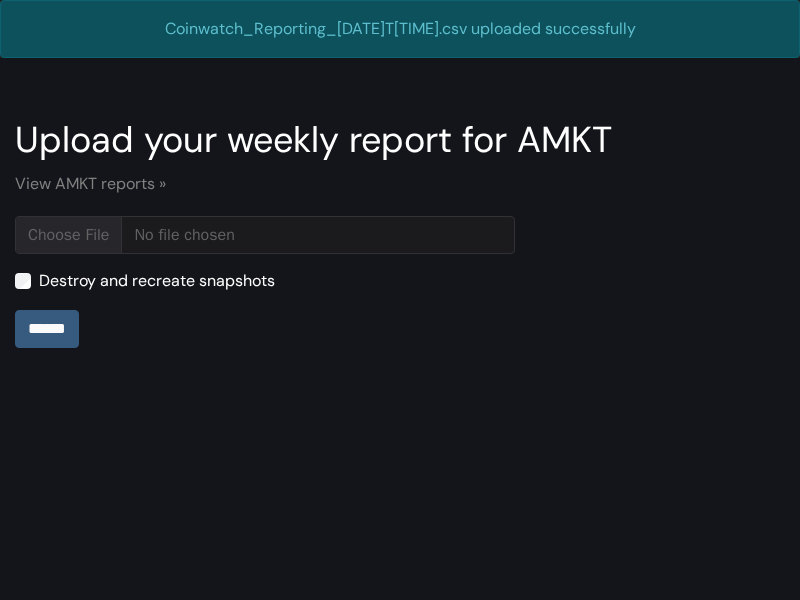 scroll, scrollTop: 0, scrollLeft: 0, axis: both 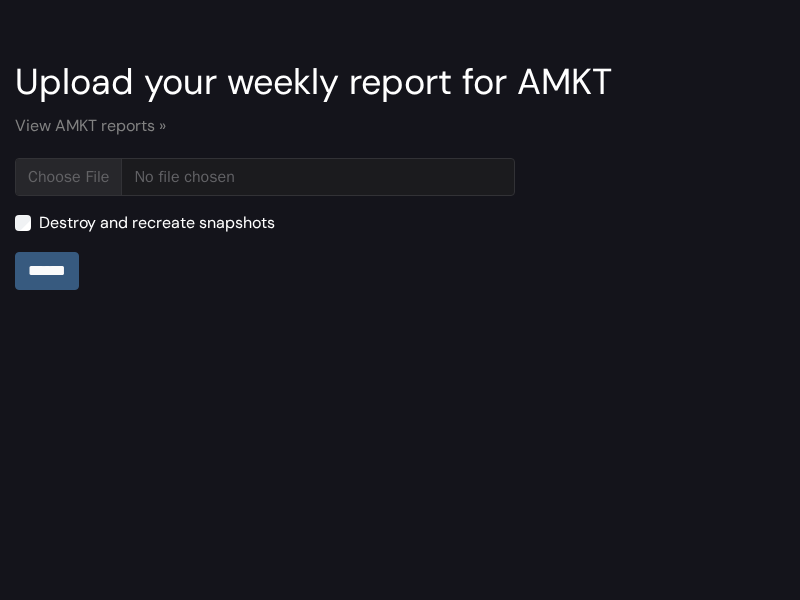 type on "**********" 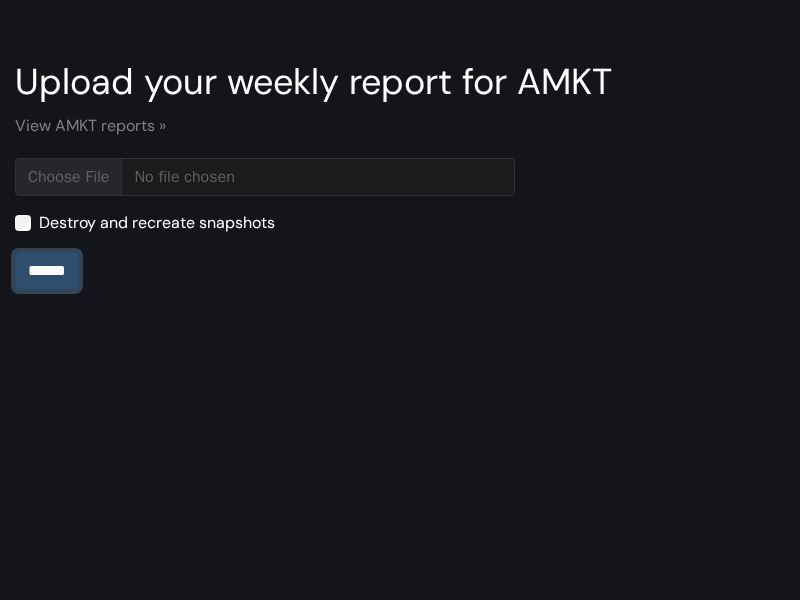 click on "******" at bounding box center (47, 271) 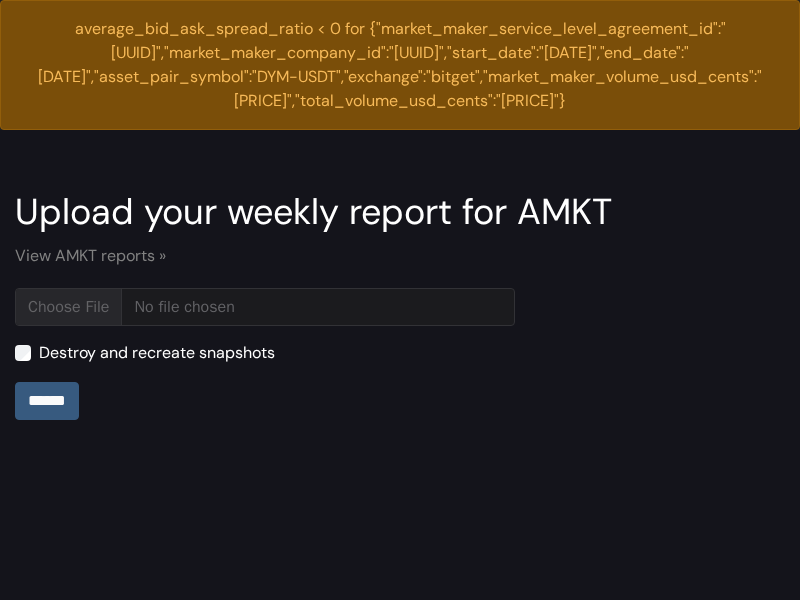 scroll, scrollTop: 0, scrollLeft: 0, axis: both 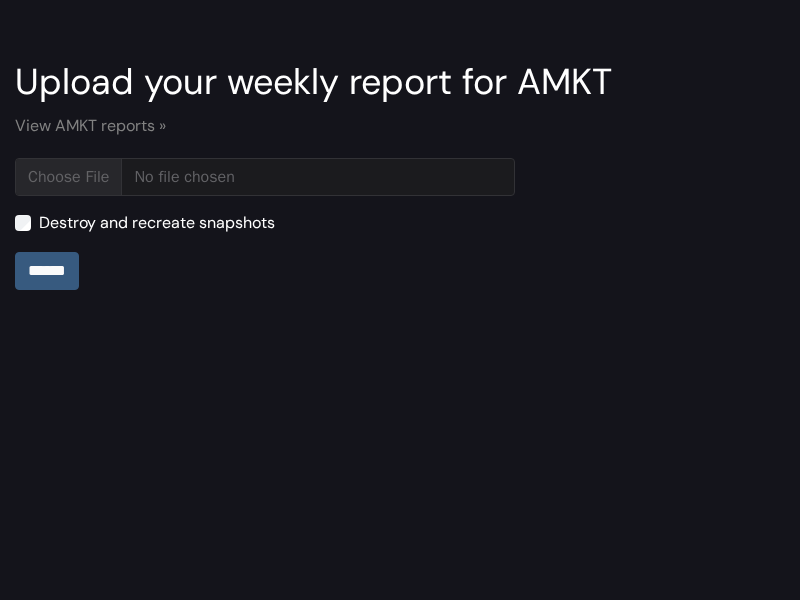 type on "**********" 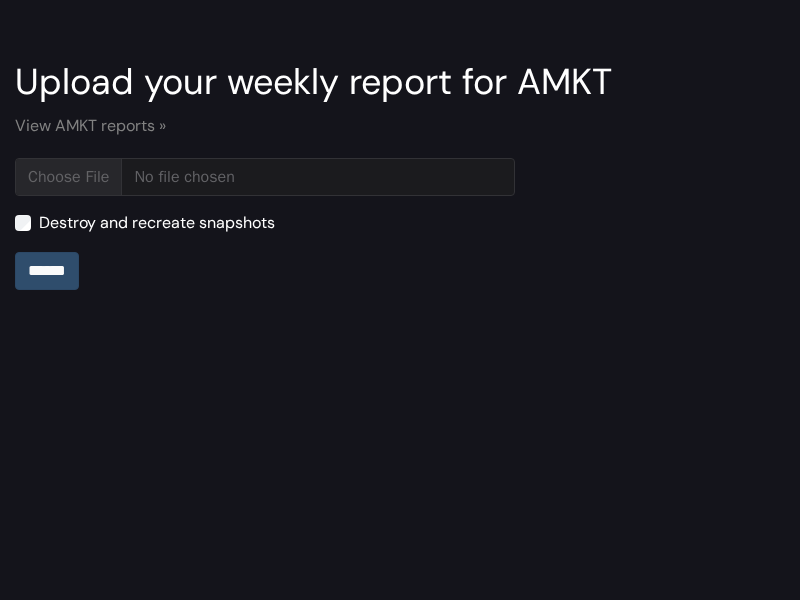 click on "******" at bounding box center [47, 271] 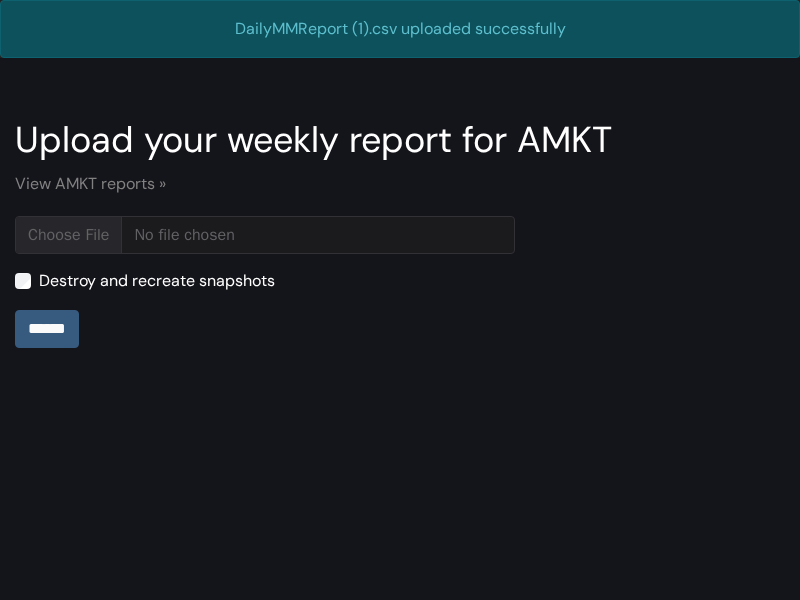 scroll, scrollTop: 0, scrollLeft: 0, axis: both 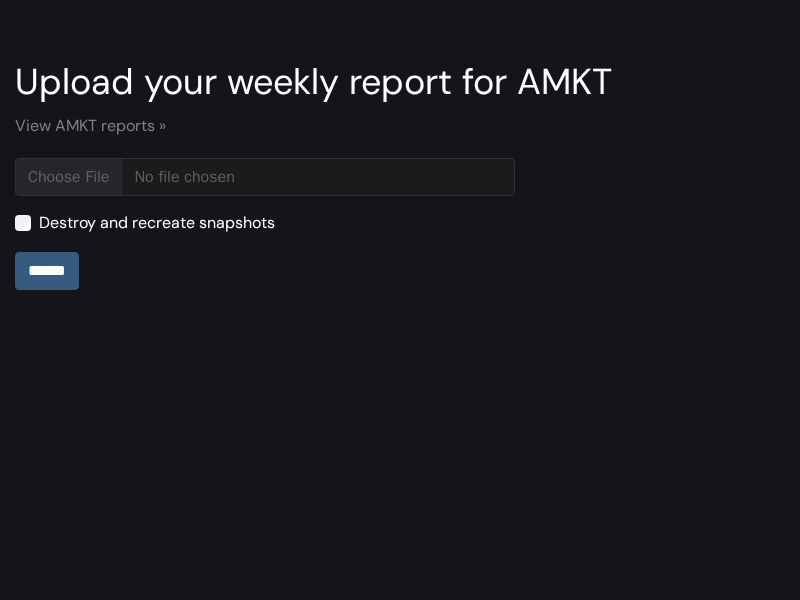 type on "**********" 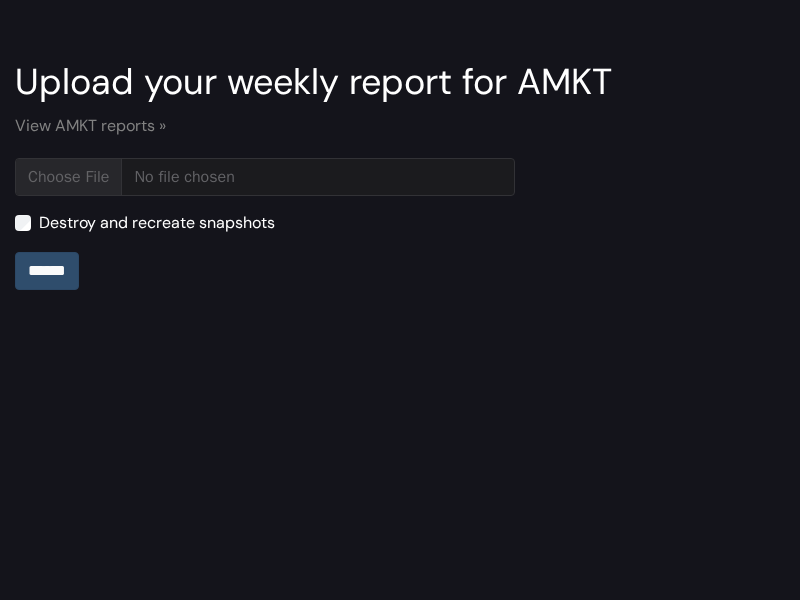 click on "******" at bounding box center (47, 271) 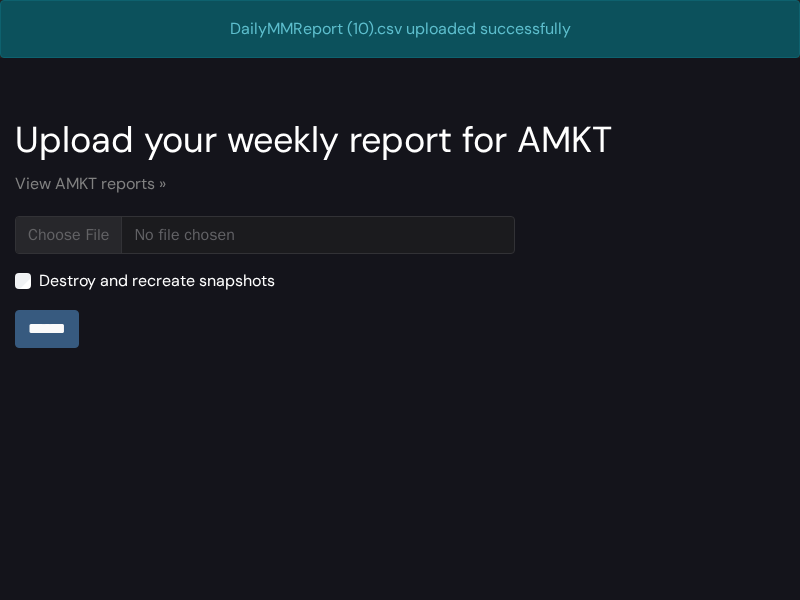 scroll, scrollTop: 0, scrollLeft: 0, axis: both 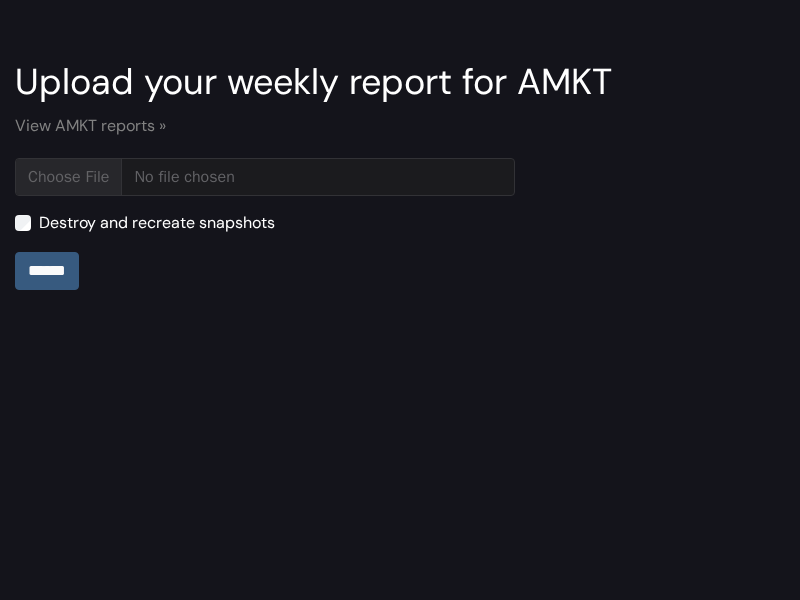 type on "**********" 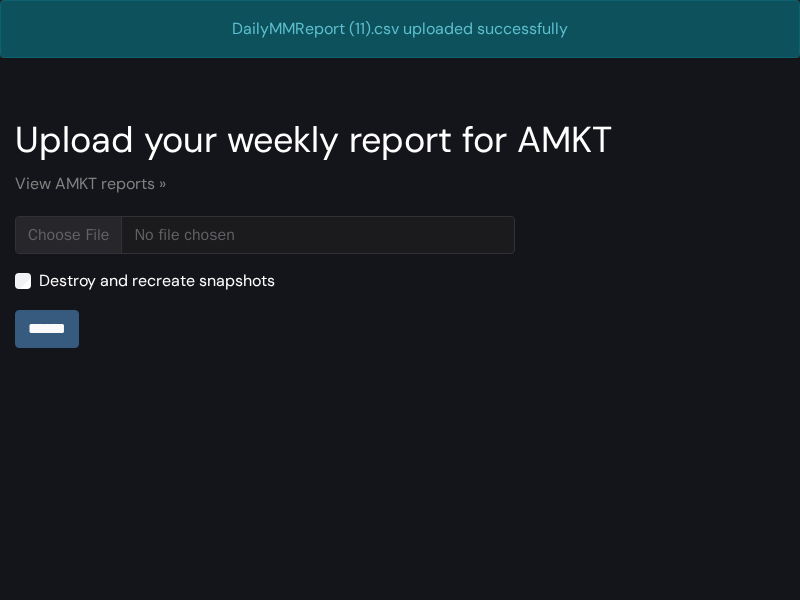 scroll, scrollTop: 0, scrollLeft: 0, axis: both 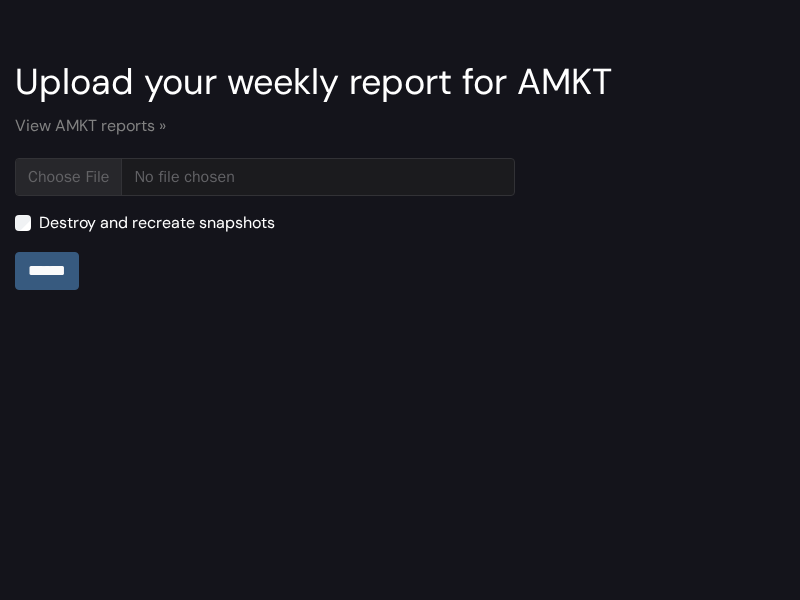 type on "**********" 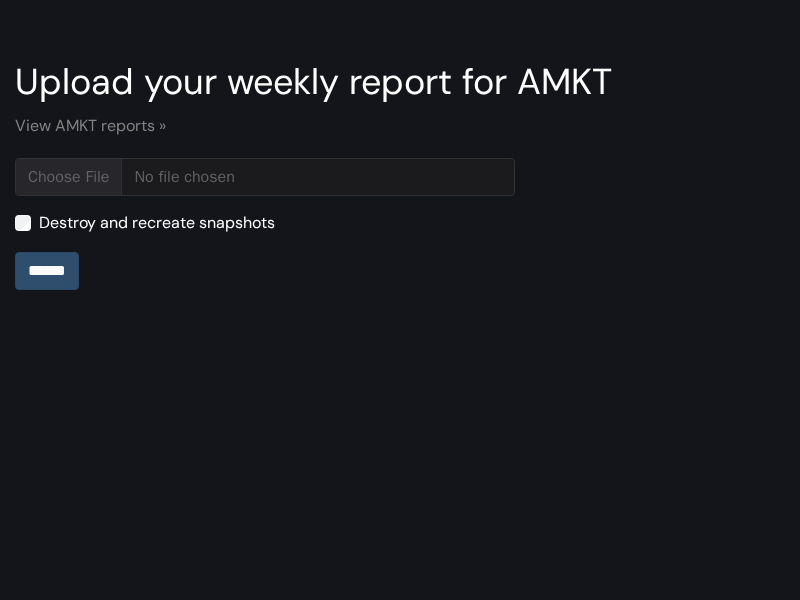 click on "******" at bounding box center [47, 271] 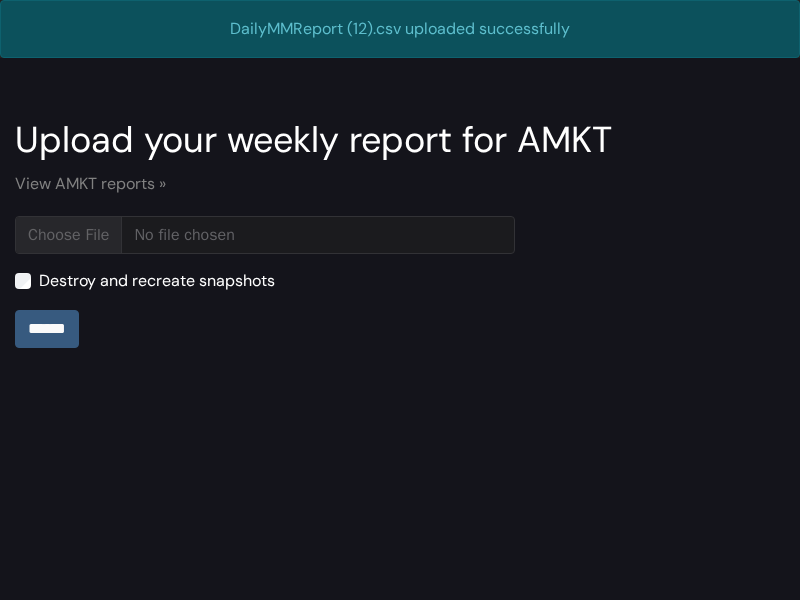 scroll, scrollTop: 0, scrollLeft: 0, axis: both 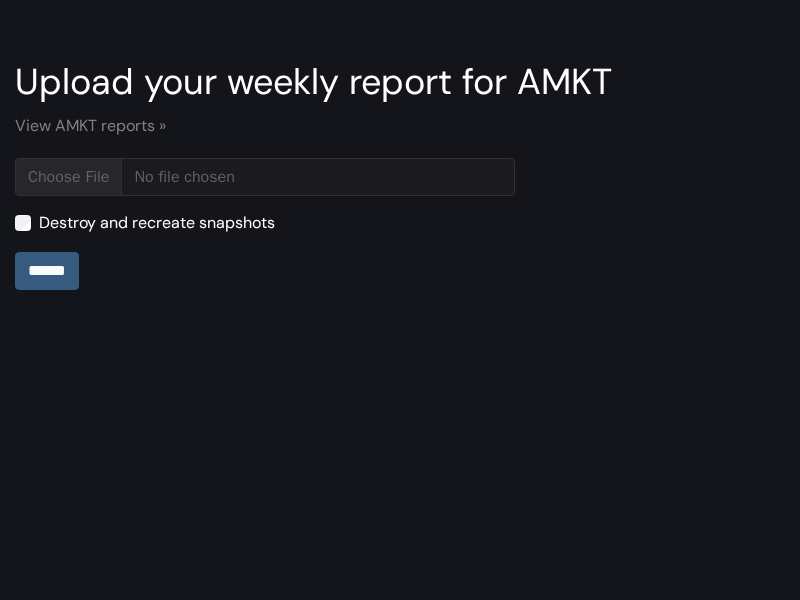 type on "**********" 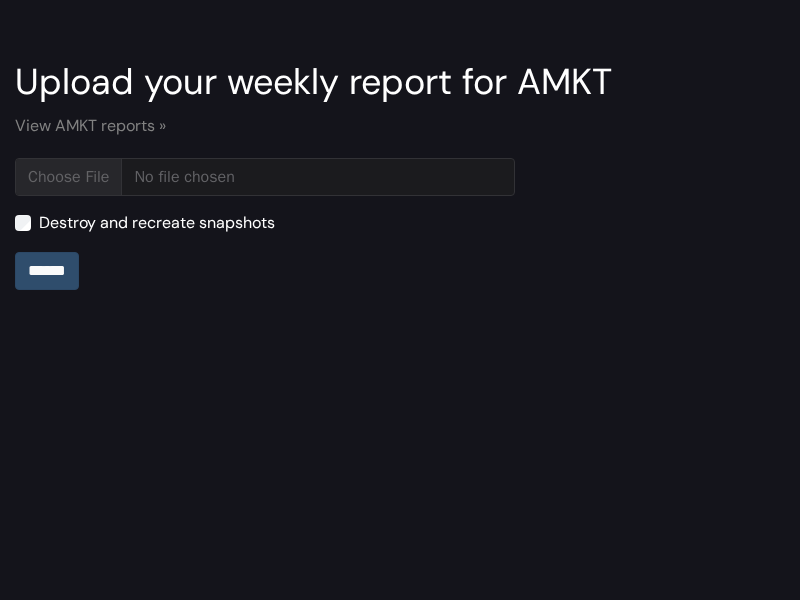 click on "******" at bounding box center (47, 271) 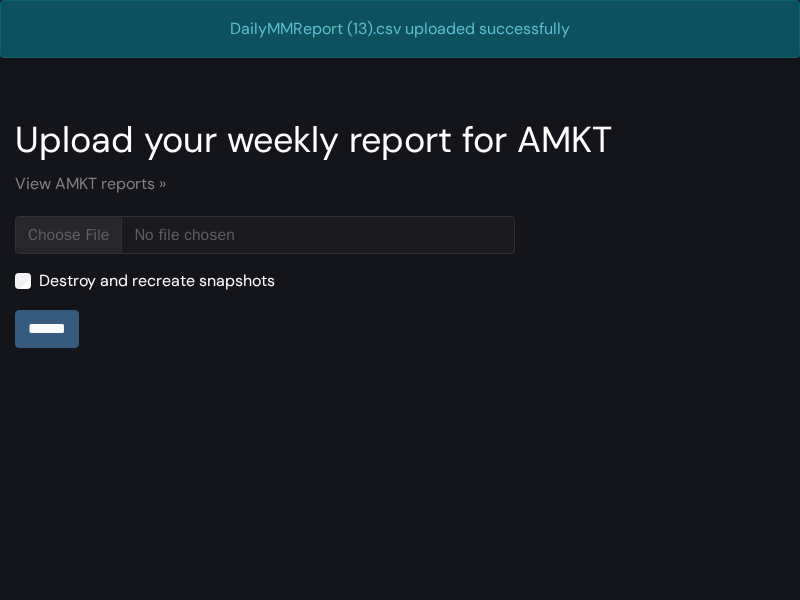 scroll, scrollTop: 0, scrollLeft: 0, axis: both 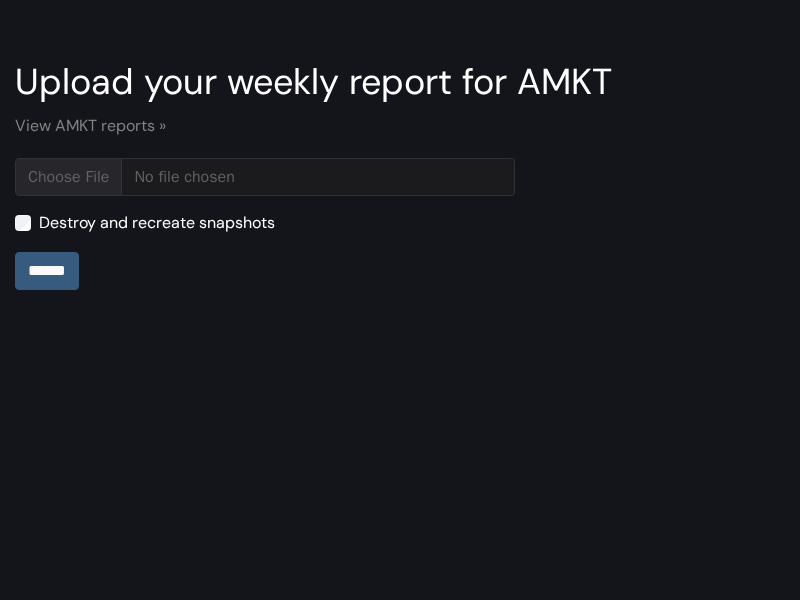 type on "**********" 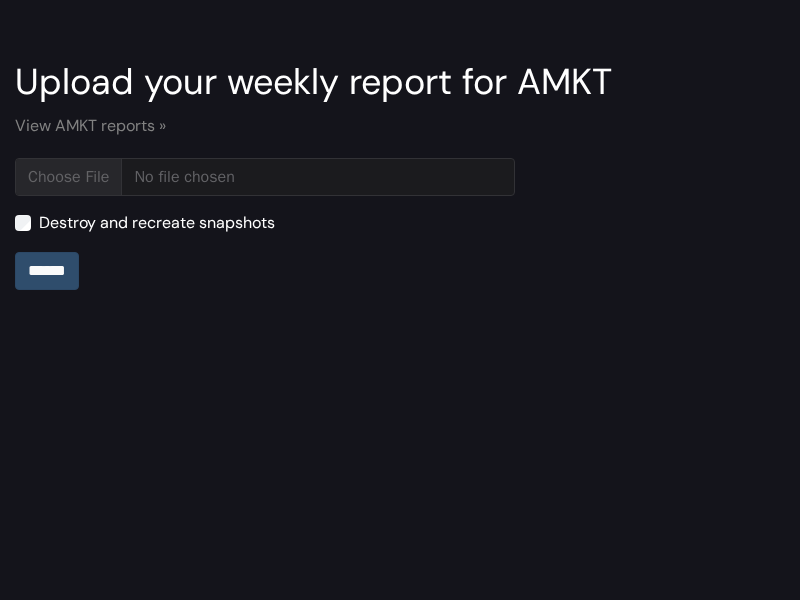 click on "******" at bounding box center (47, 271) 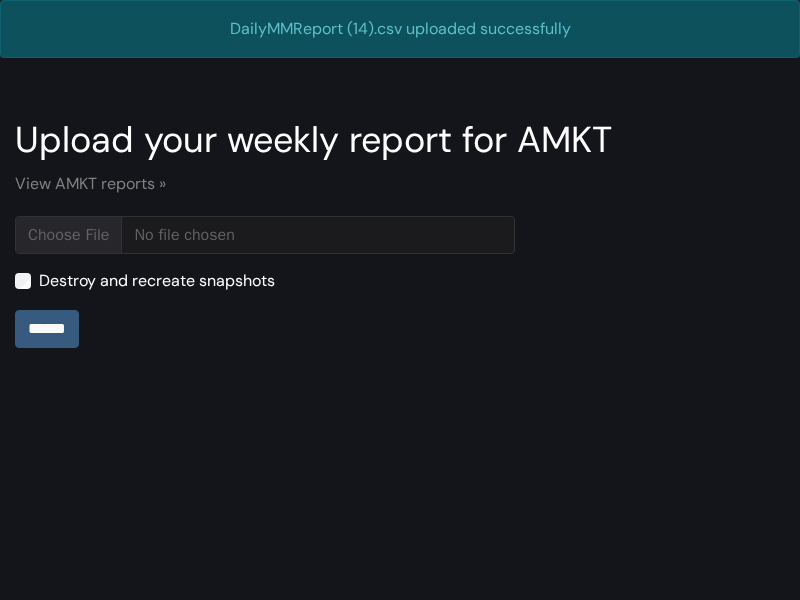scroll, scrollTop: 0, scrollLeft: 0, axis: both 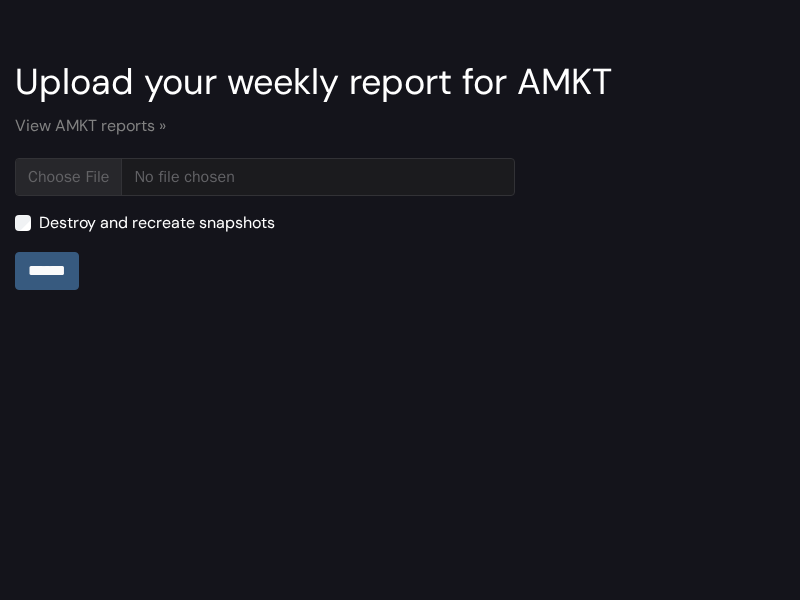 type on "**********" 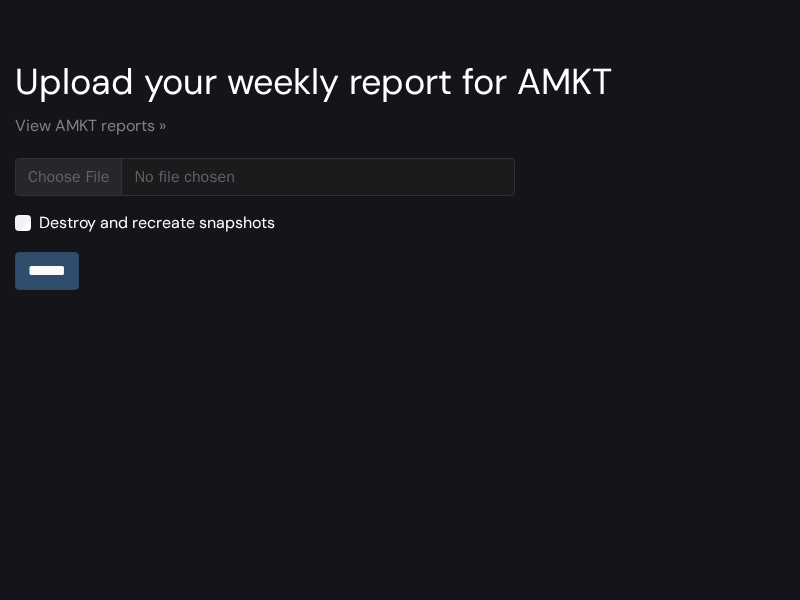 click on "******" at bounding box center (47, 271) 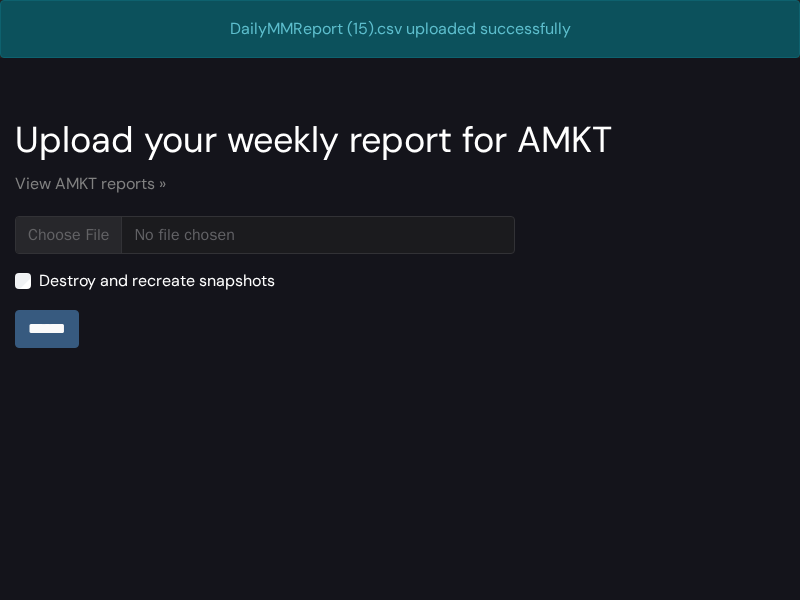 scroll, scrollTop: 0, scrollLeft: 0, axis: both 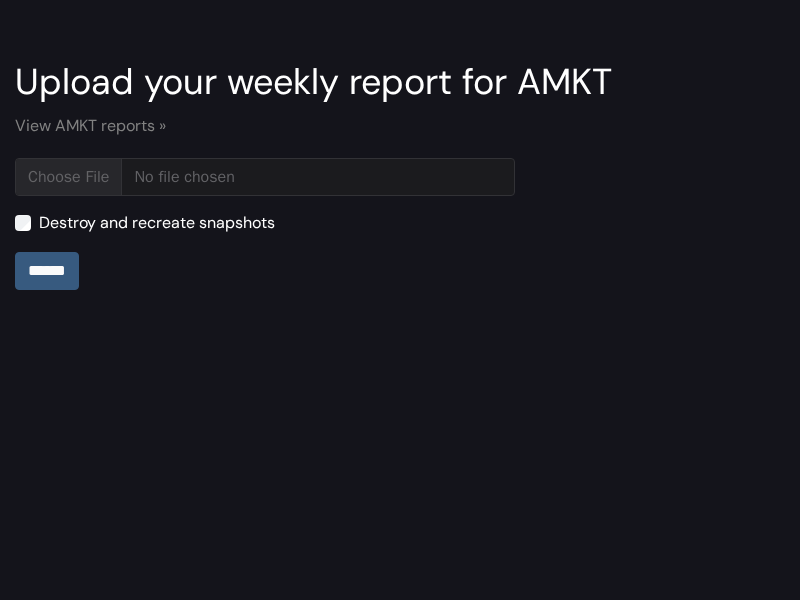 type on "**********" 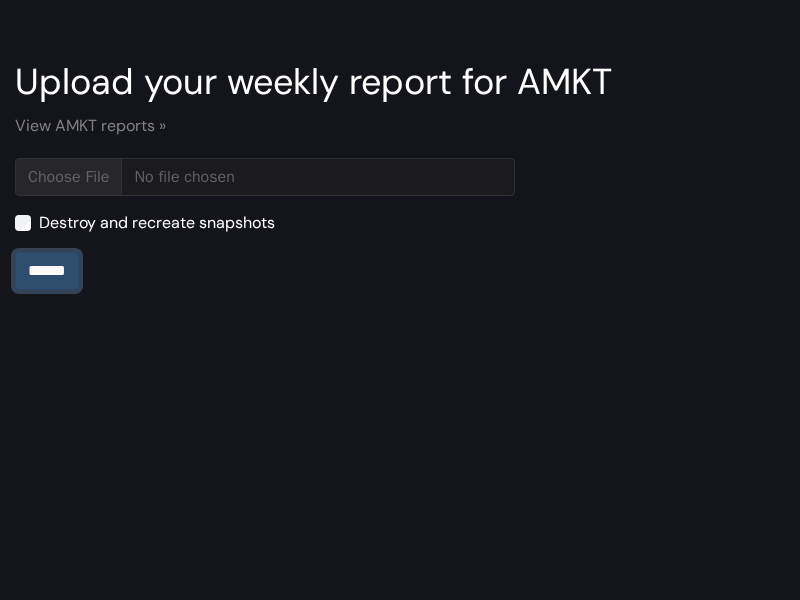 click on "******" at bounding box center (47, 271) 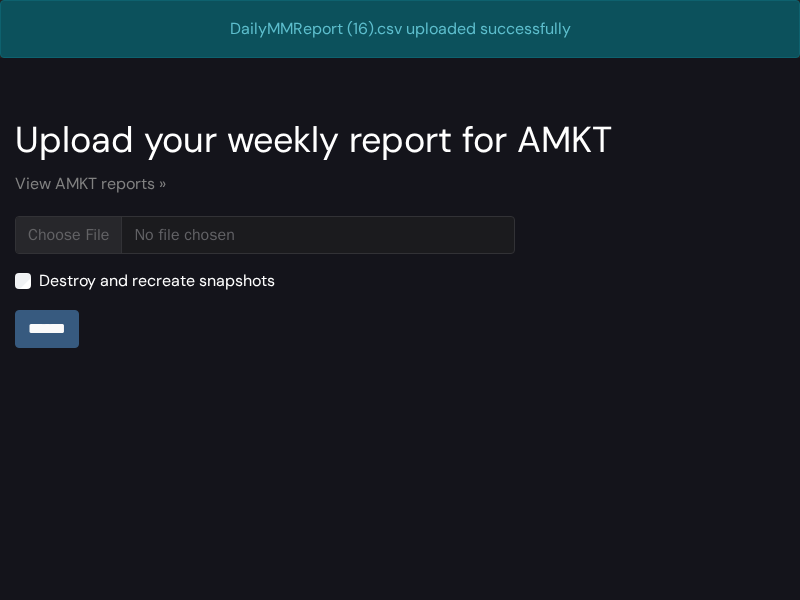 scroll, scrollTop: 0, scrollLeft: 0, axis: both 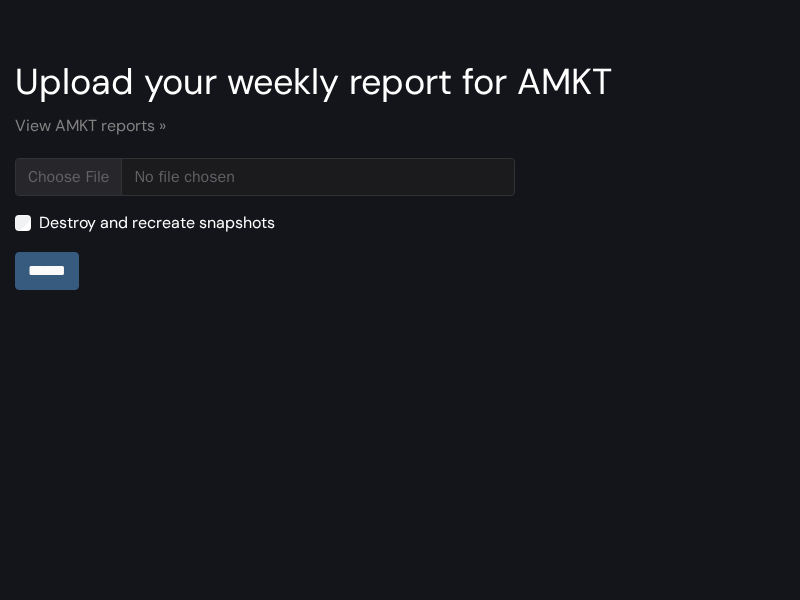 type on "**********" 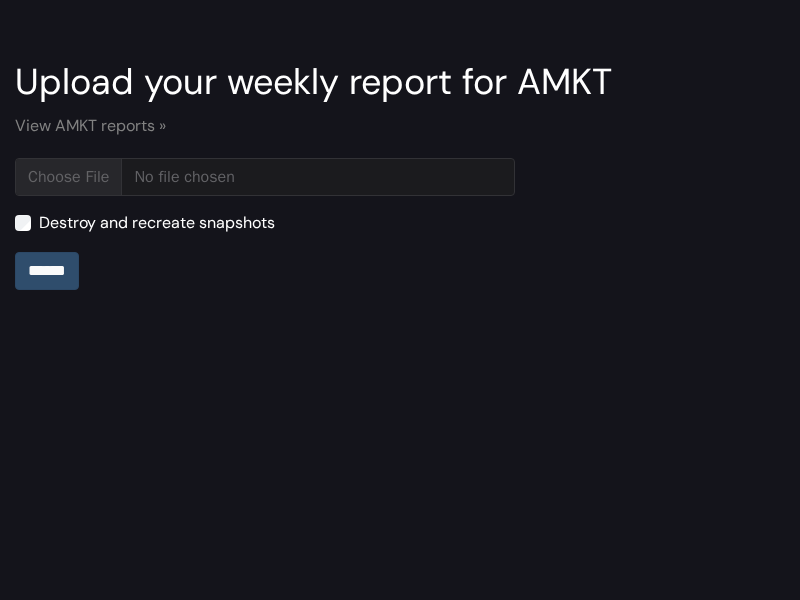 click on "******" at bounding box center [47, 271] 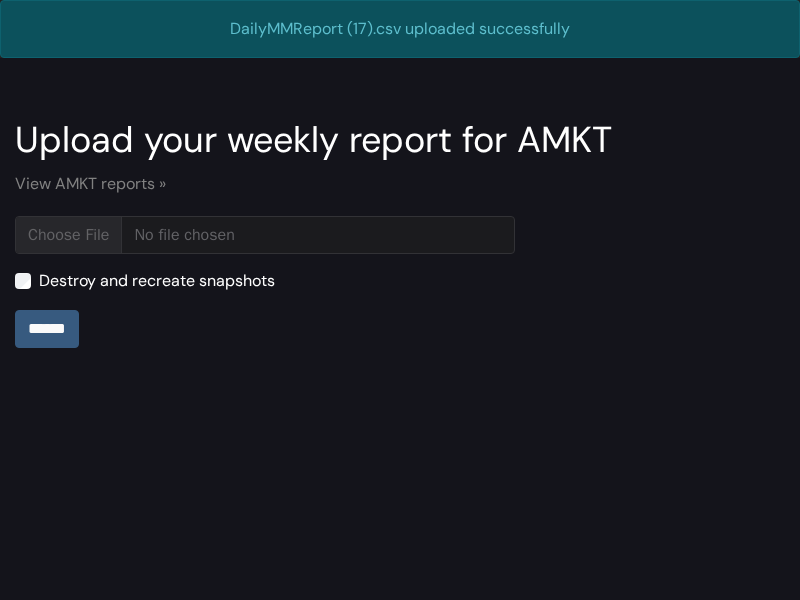 scroll, scrollTop: 0, scrollLeft: 0, axis: both 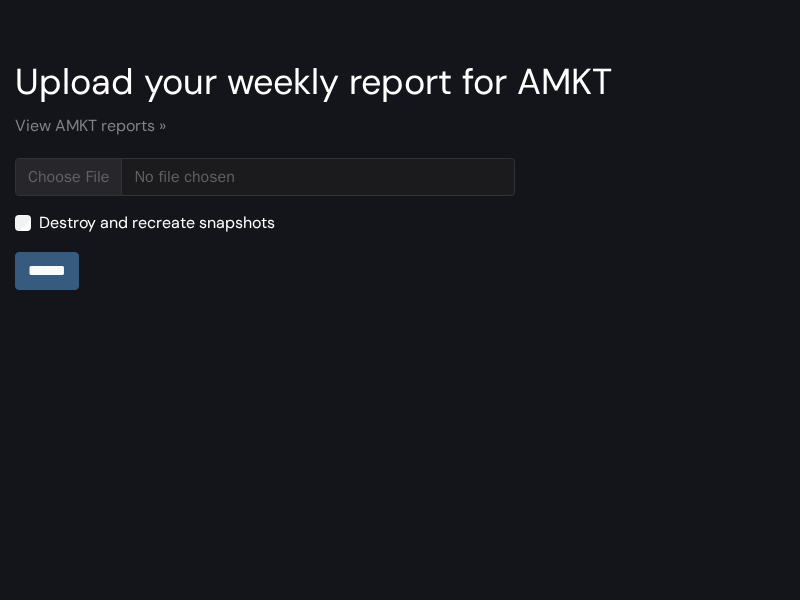 type on "**********" 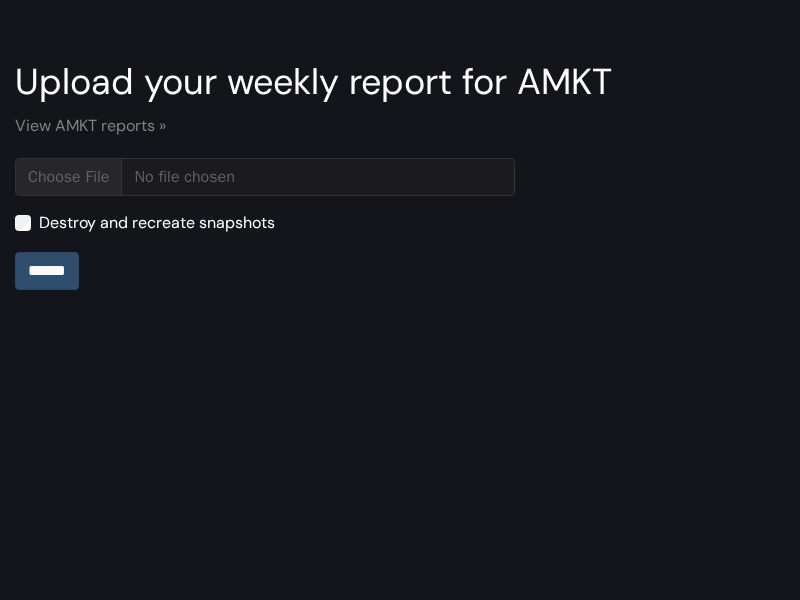 click on "******" at bounding box center [47, 271] 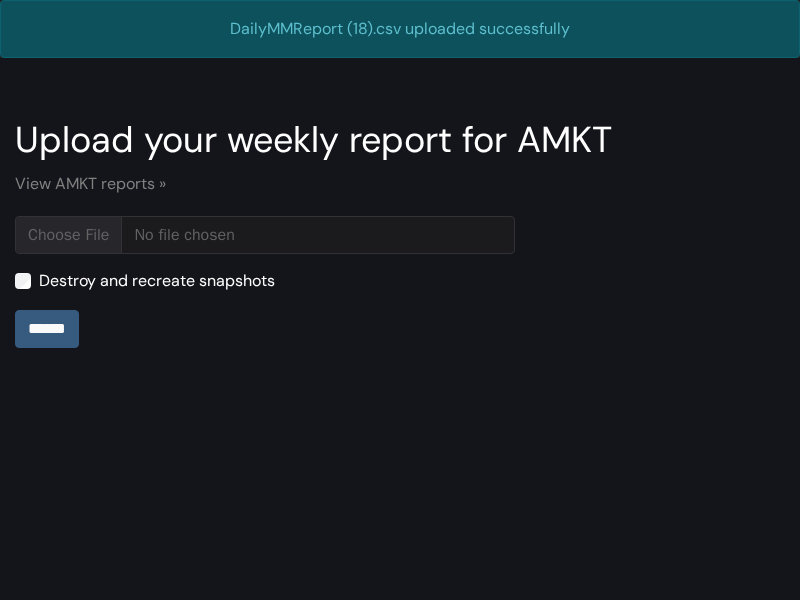 scroll, scrollTop: 0, scrollLeft: 0, axis: both 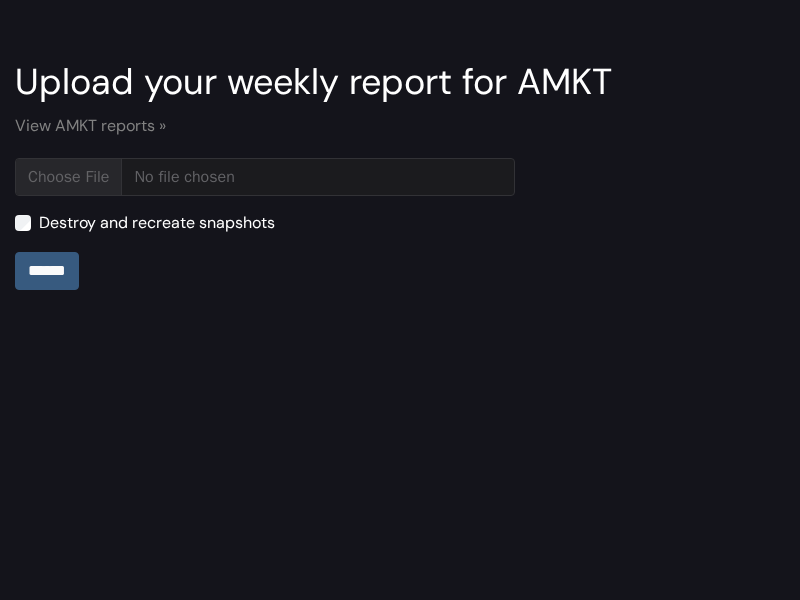 type on "**********" 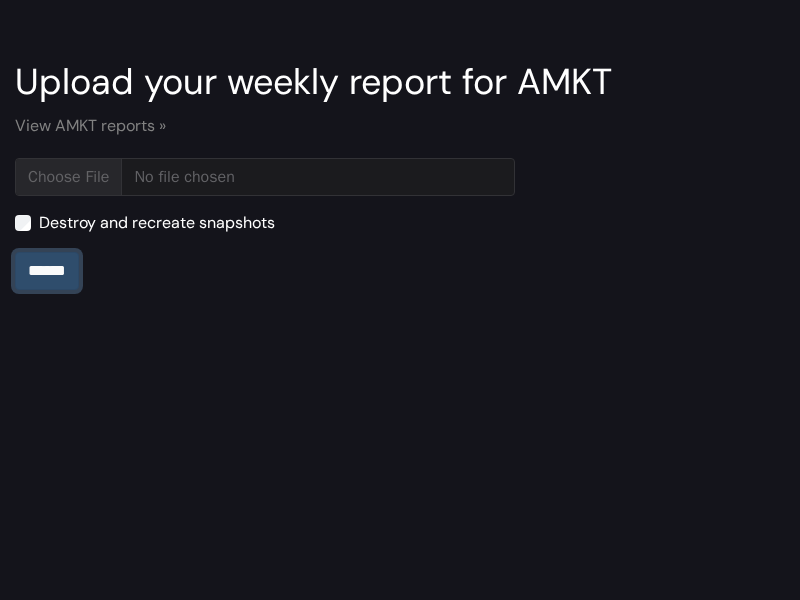 click on "******" at bounding box center (47, 271) 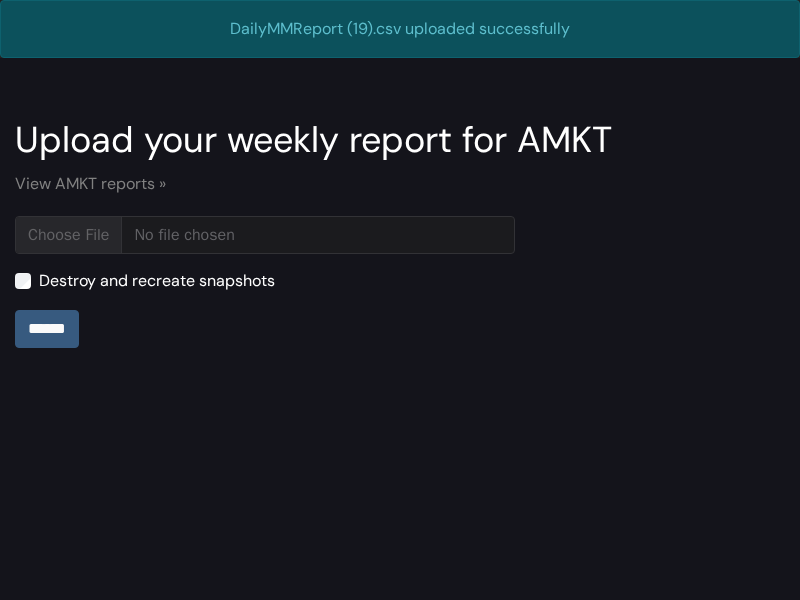 scroll, scrollTop: 0, scrollLeft: 0, axis: both 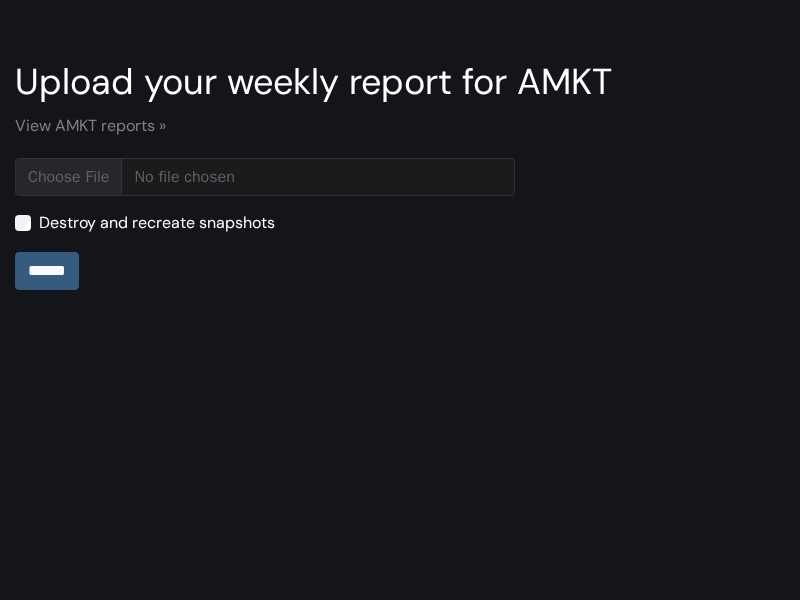 type on "**********" 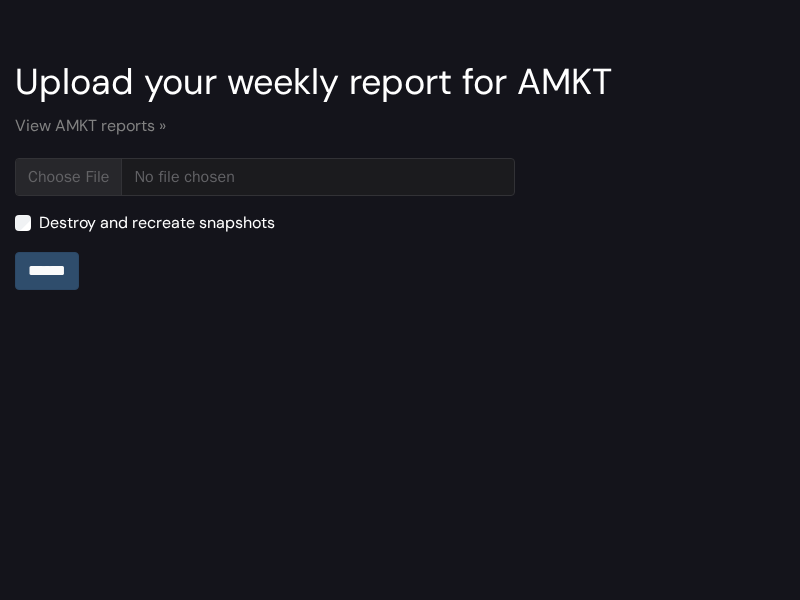 click on "******" at bounding box center [47, 271] 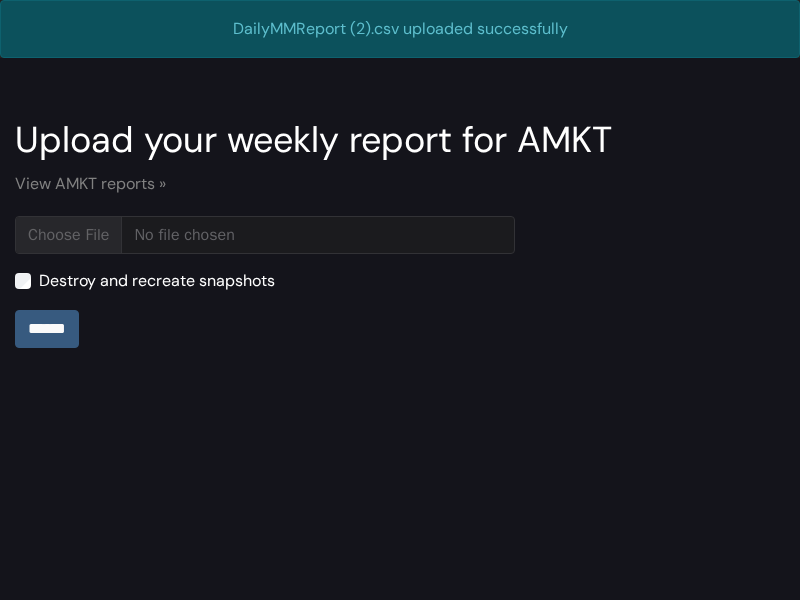 scroll, scrollTop: 0, scrollLeft: 0, axis: both 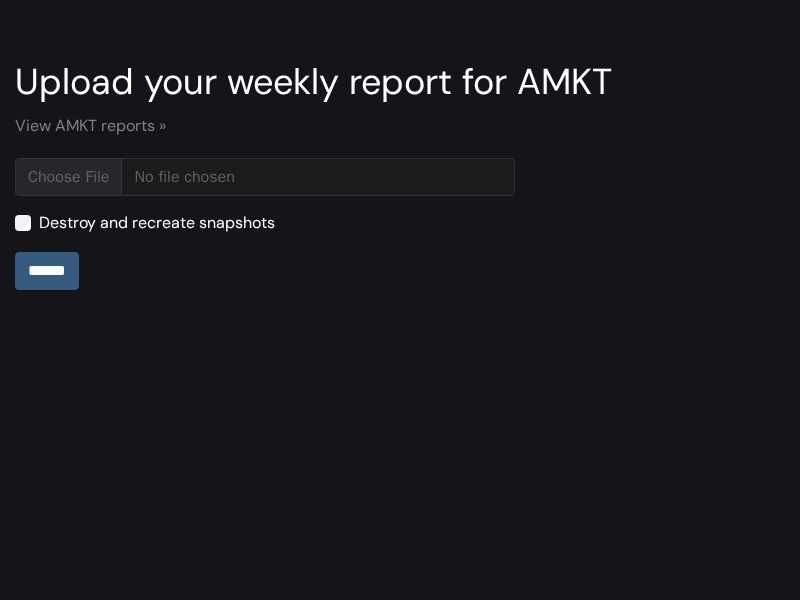 type on "**********" 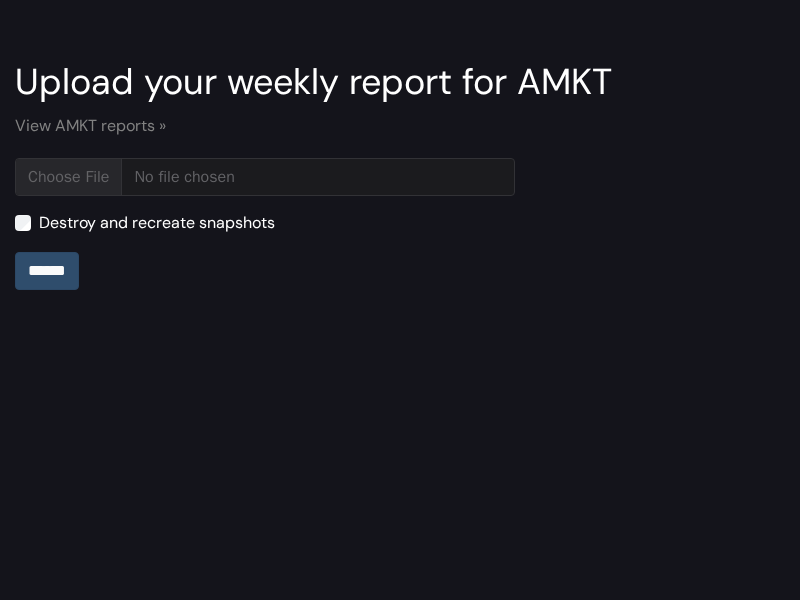 click on "******" at bounding box center (47, 271) 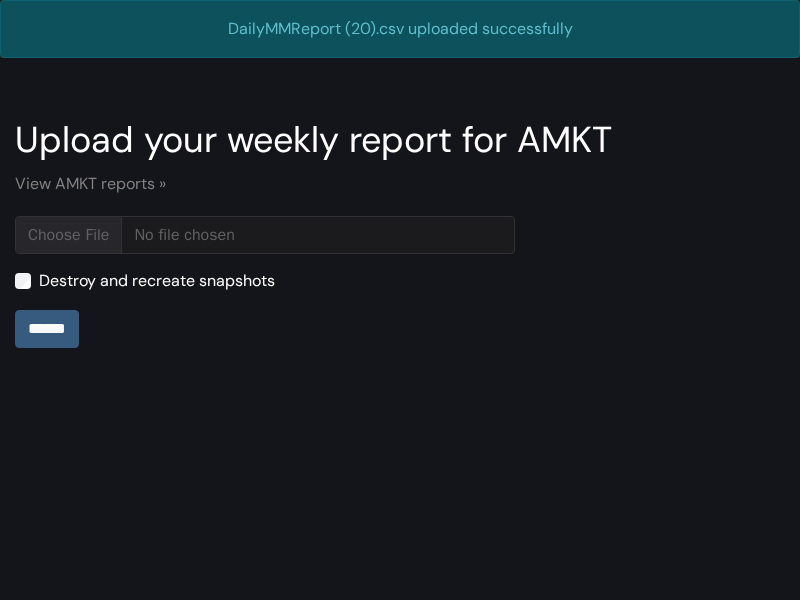 scroll, scrollTop: 0, scrollLeft: 0, axis: both 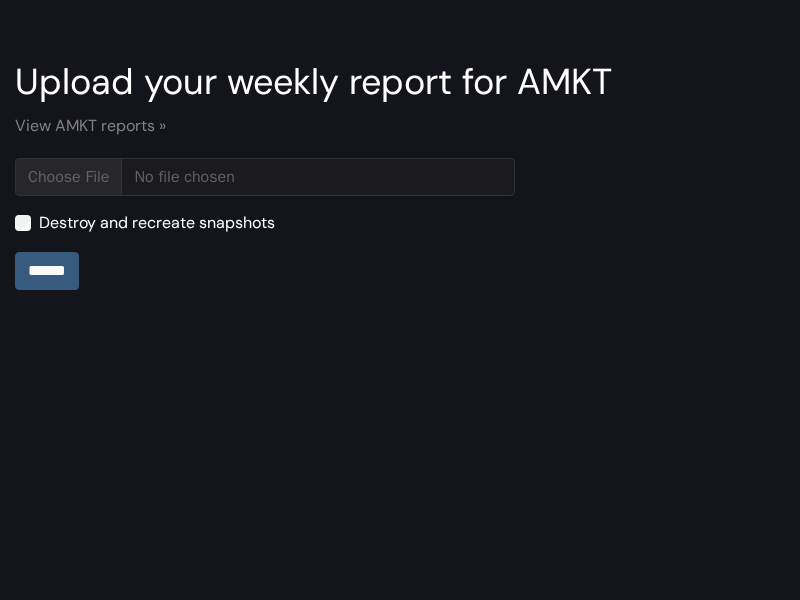type on "**********" 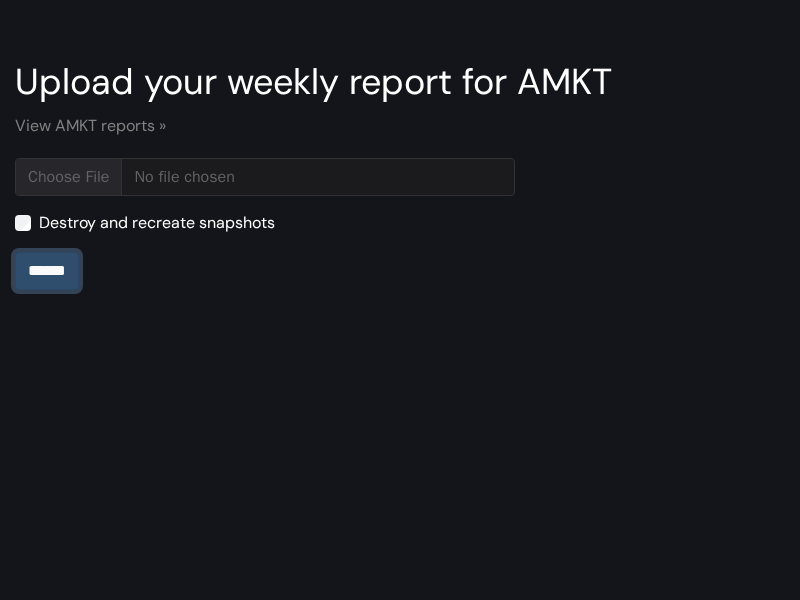 click on "******" at bounding box center [47, 271] 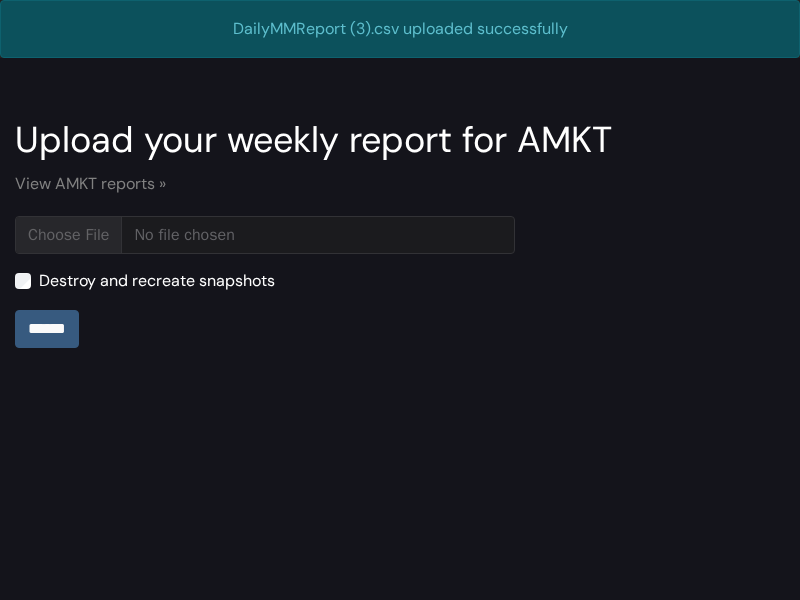 scroll, scrollTop: 0, scrollLeft: 0, axis: both 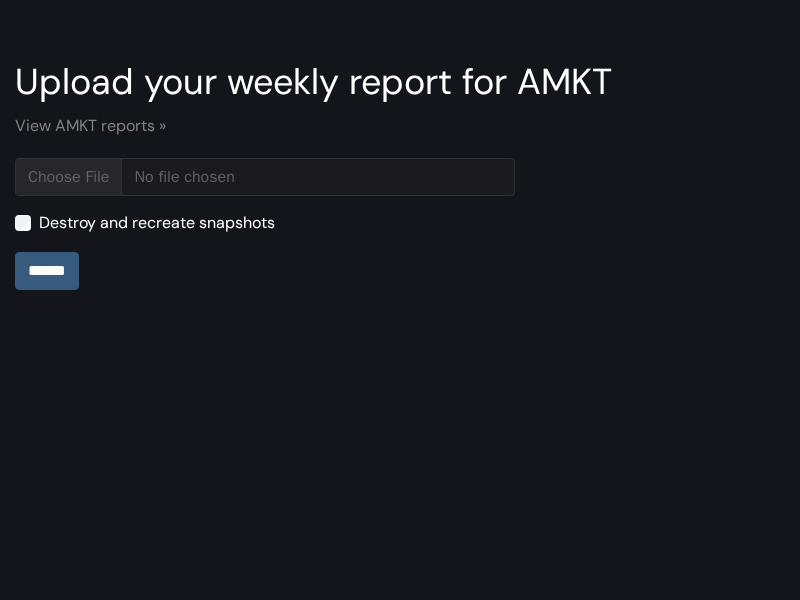 type on "**********" 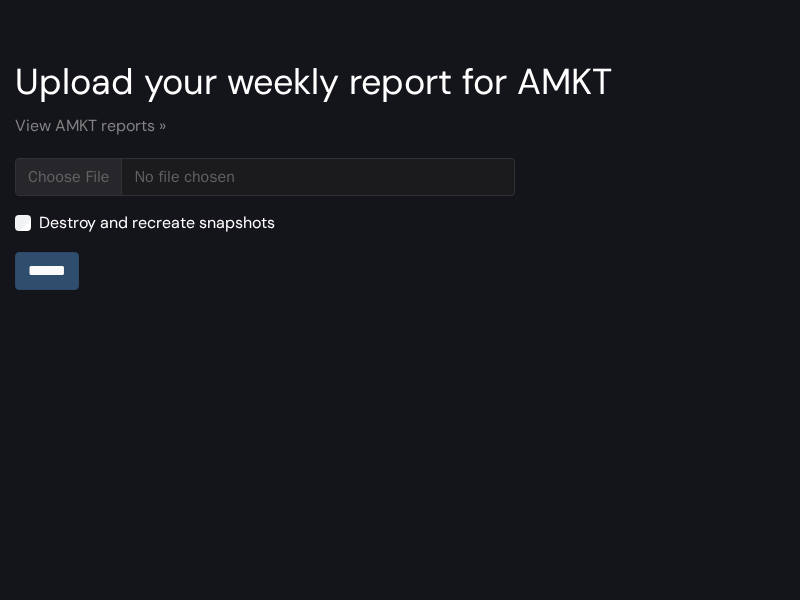 click on "******" at bounding box center (47, 271) 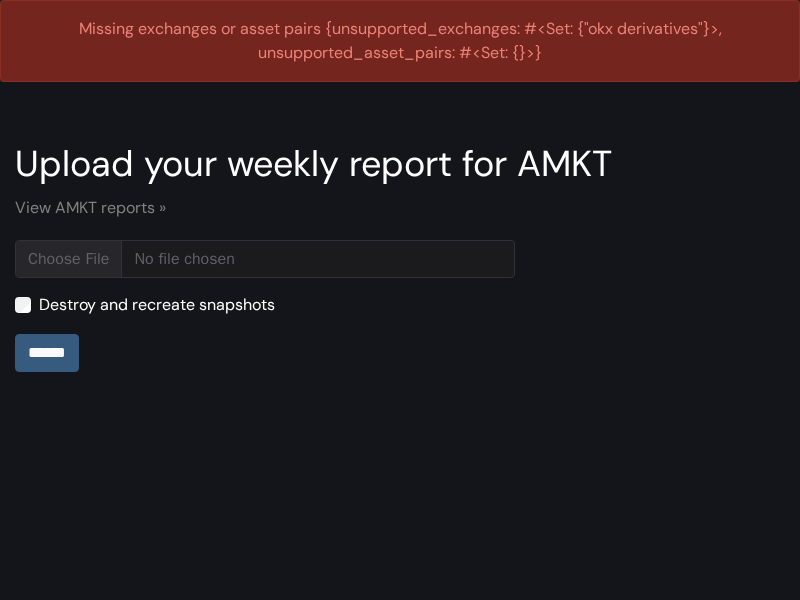 scroll, scrollTop: 0, scrollLeft: 0, axis: both 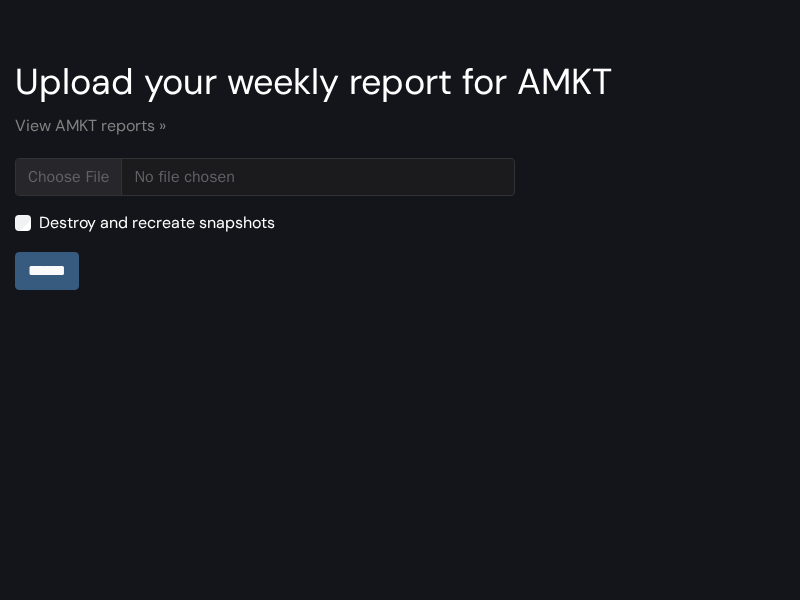 type on "**********" 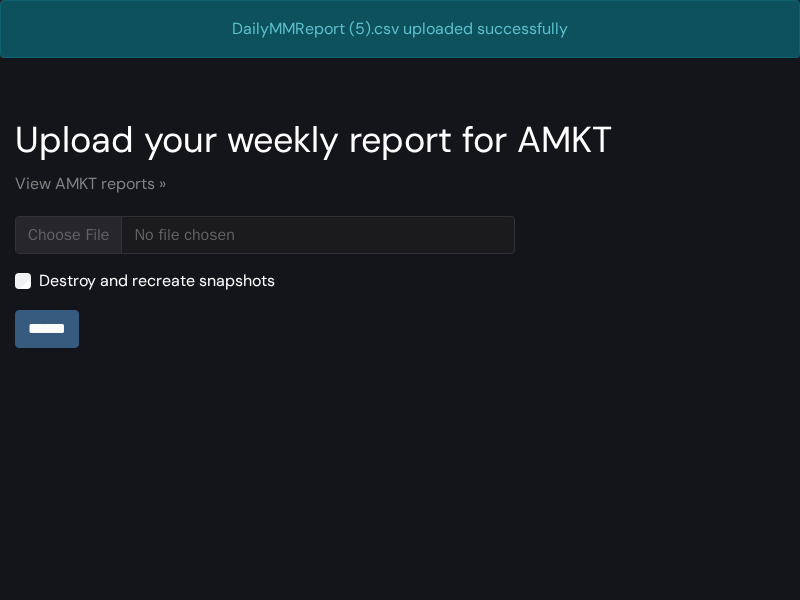 scroll, scrollTop: 0, scrollLeft: 0, axis: both 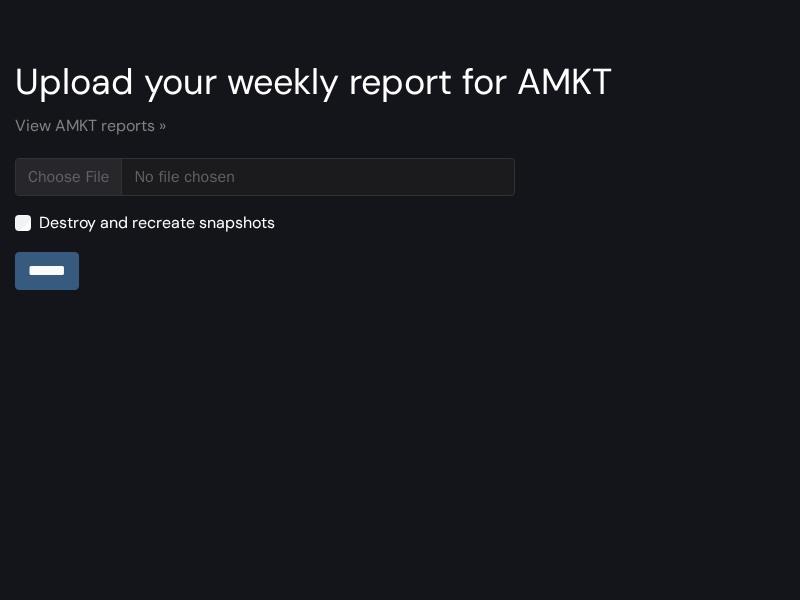 type on "**********" 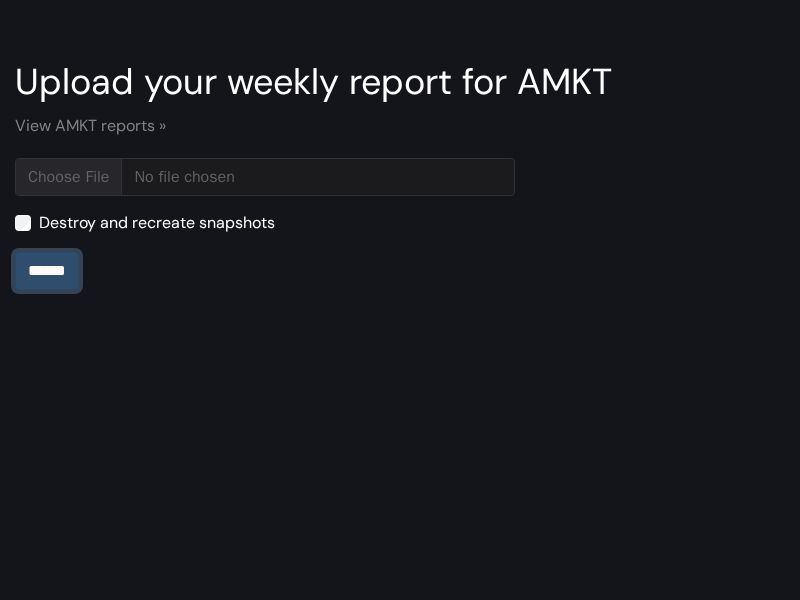 click on "******" at bounding box center (47, 271) 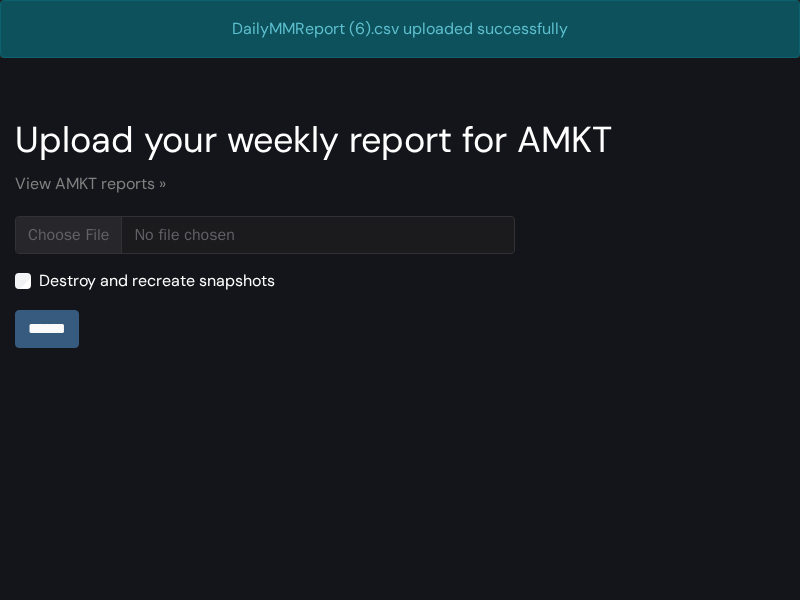 scroll, scrollTop: 0, scrollLeft: 0, axis: both 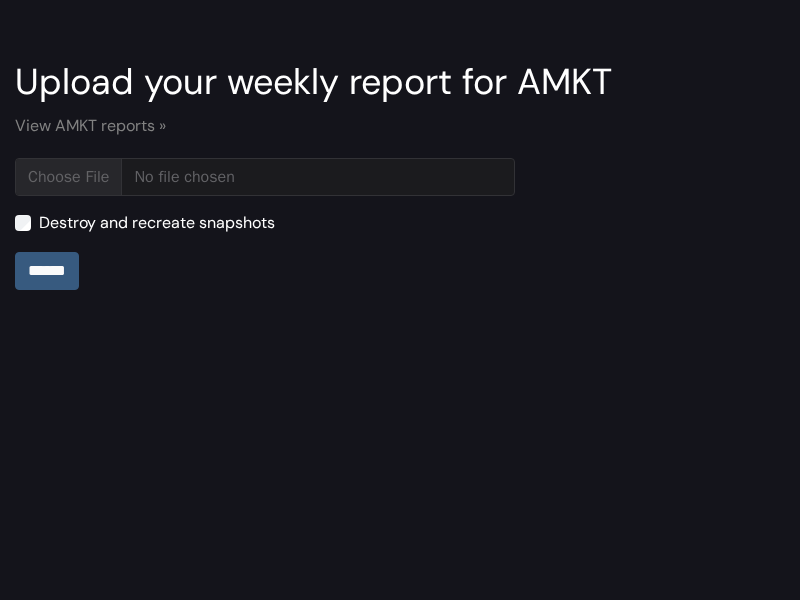 type on "**********" 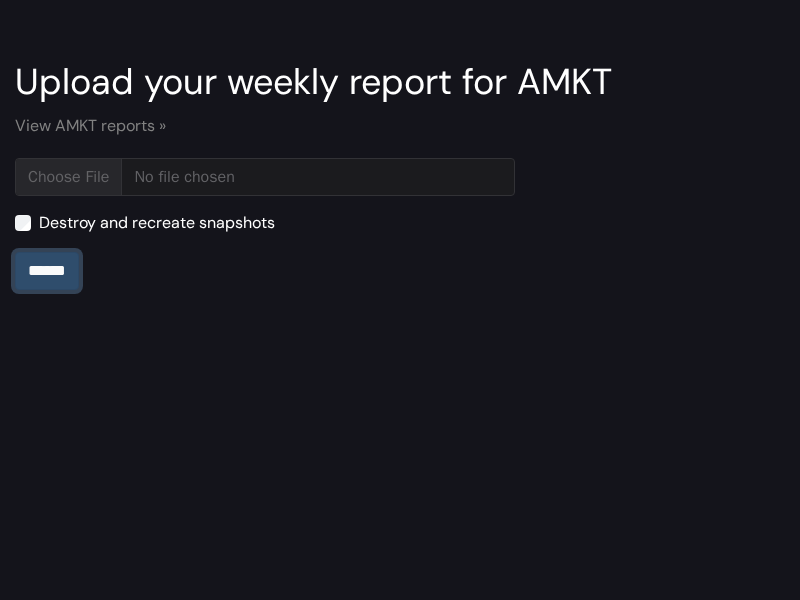 click on "******" at bounding box center [47, 271] 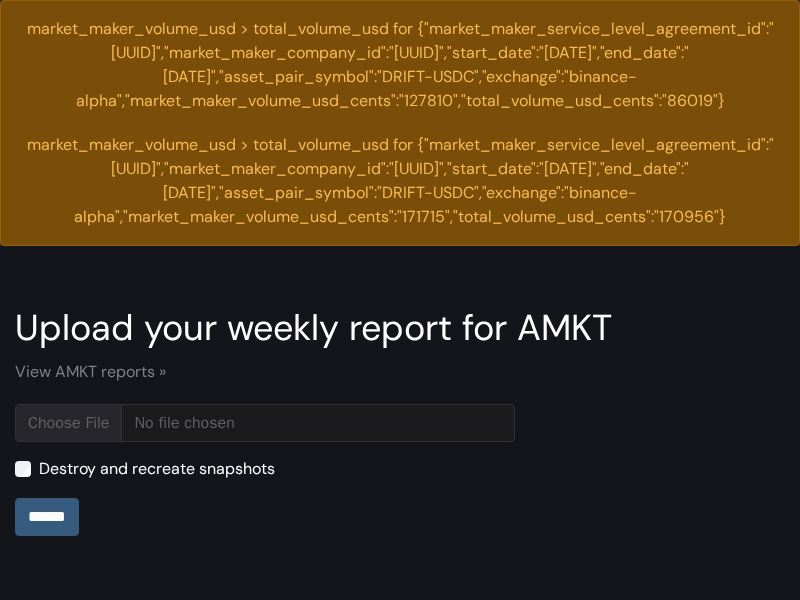 scroll, scrollTop: 0, scrollLeft: 0, axis: both 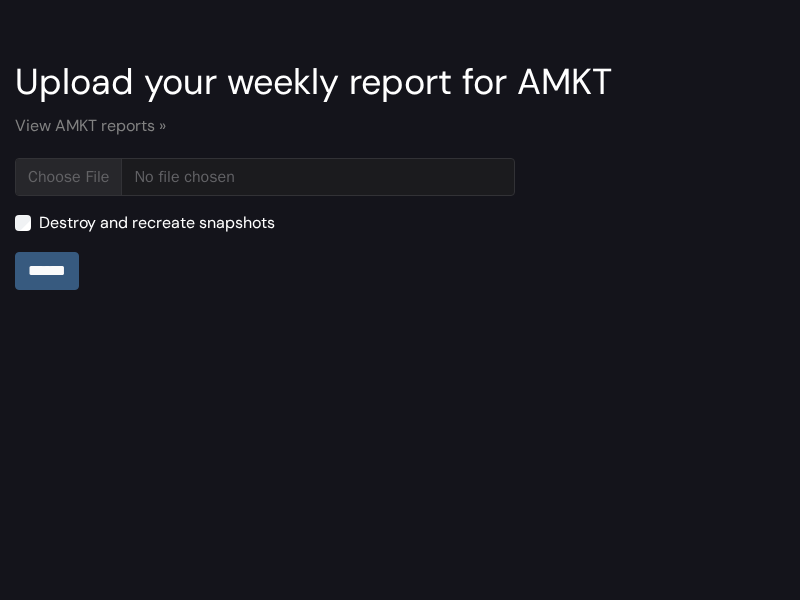 type on "**********" 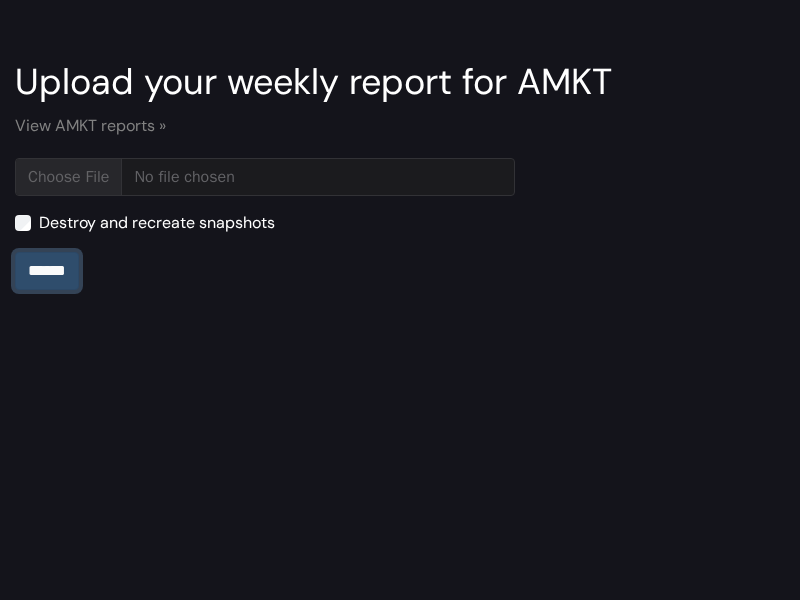 click on "******" at bounding box center [47, 271] 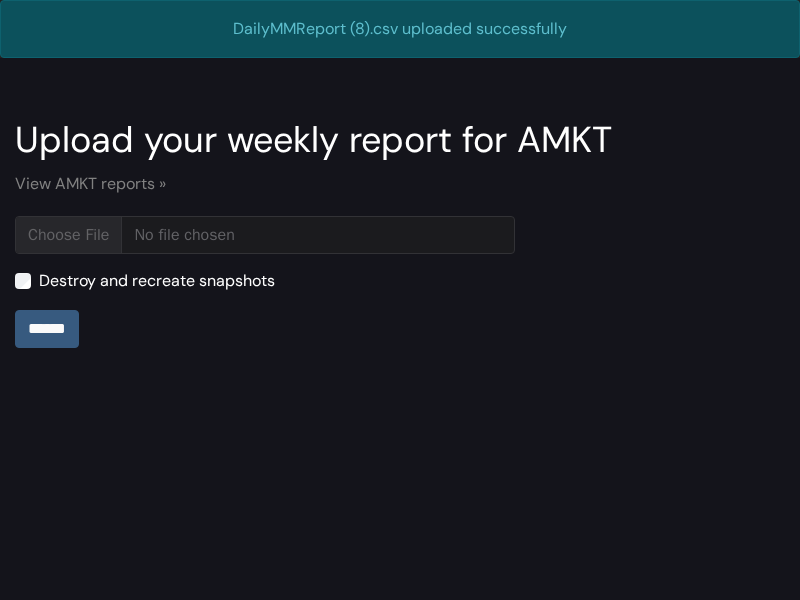 scroll, scrollTop: 0, scrollLeft: 0, axis: both 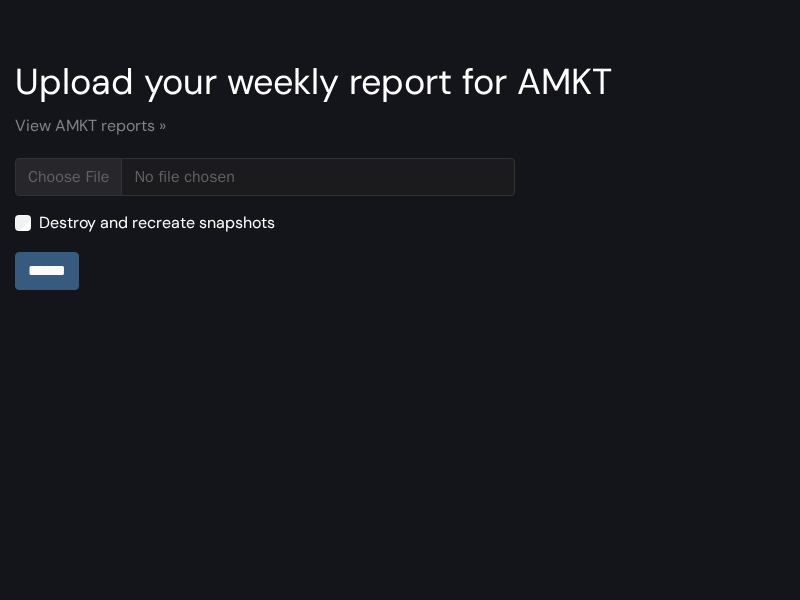 type on "**********" 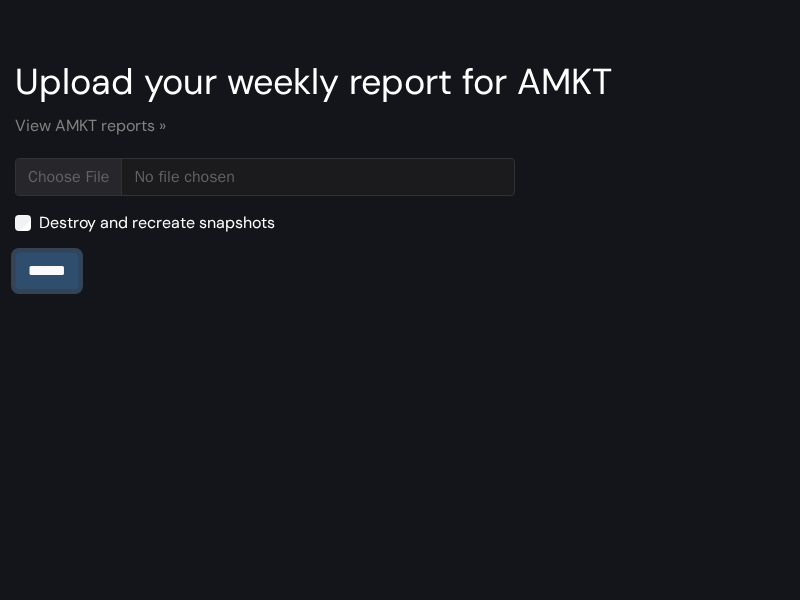click on "******" at bounding box center [47, 271] 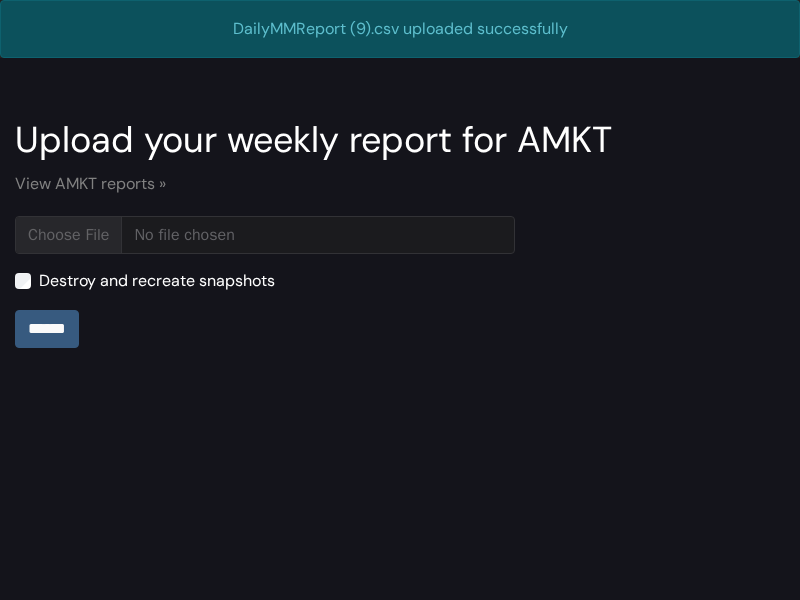 scroll, scrollTop: 0, scrollLeft: 0, axis: both 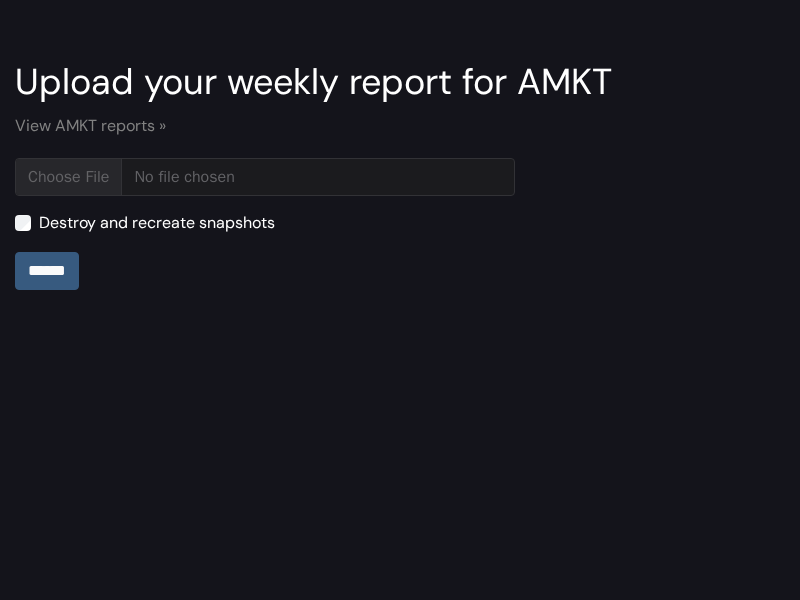 type on "**********" 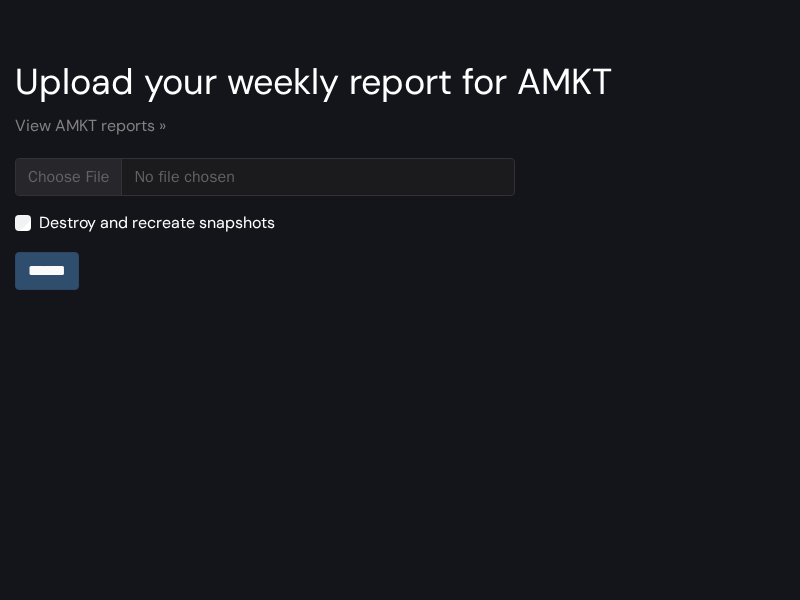 click on "******" at bounding box center [47, 271] 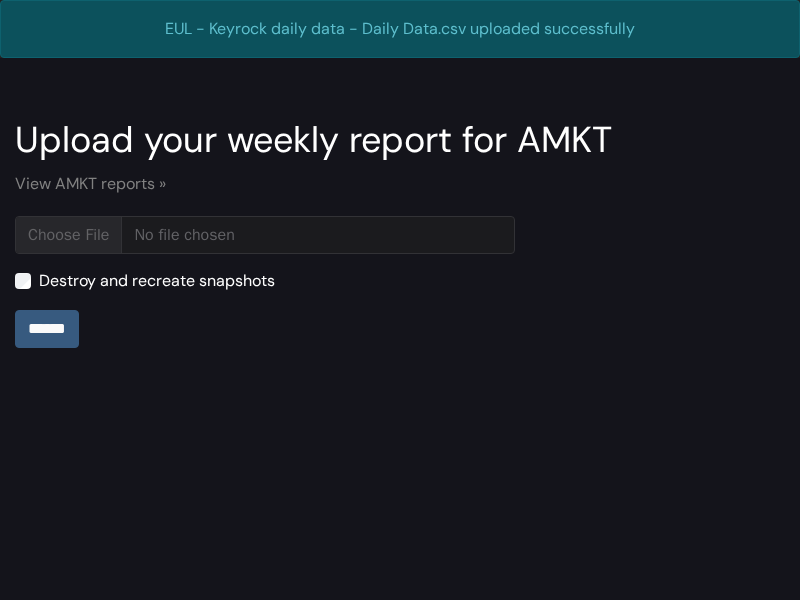 scroll, scrollTop: 0, scrollLeft: 0, axis: both 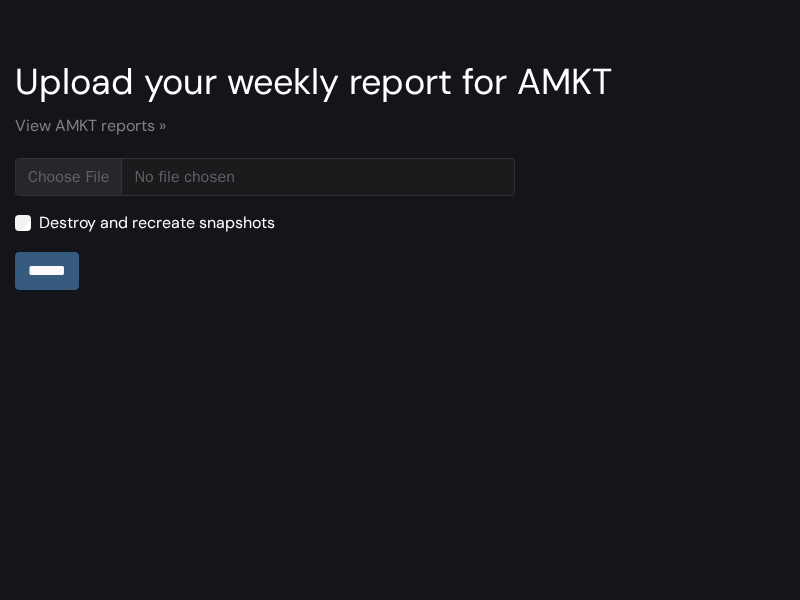 type on "**********" 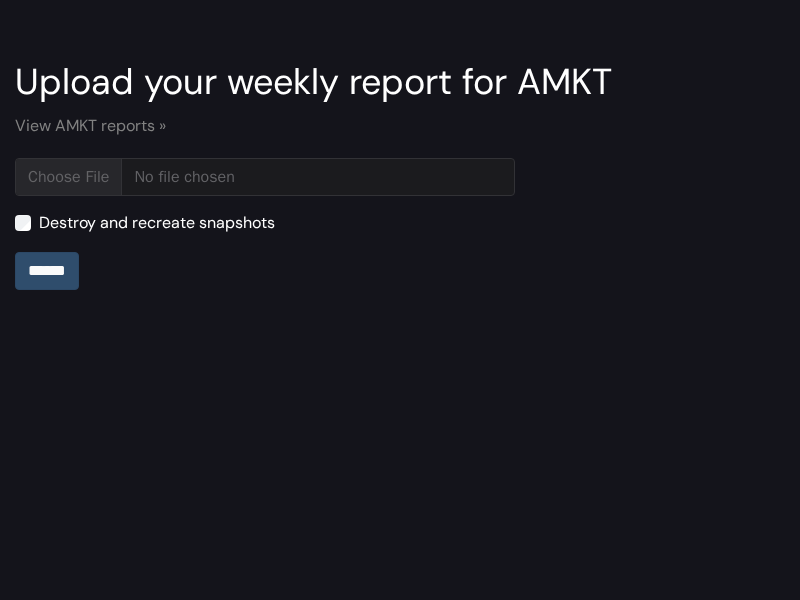click on "******" at bounding box center [47, 271] 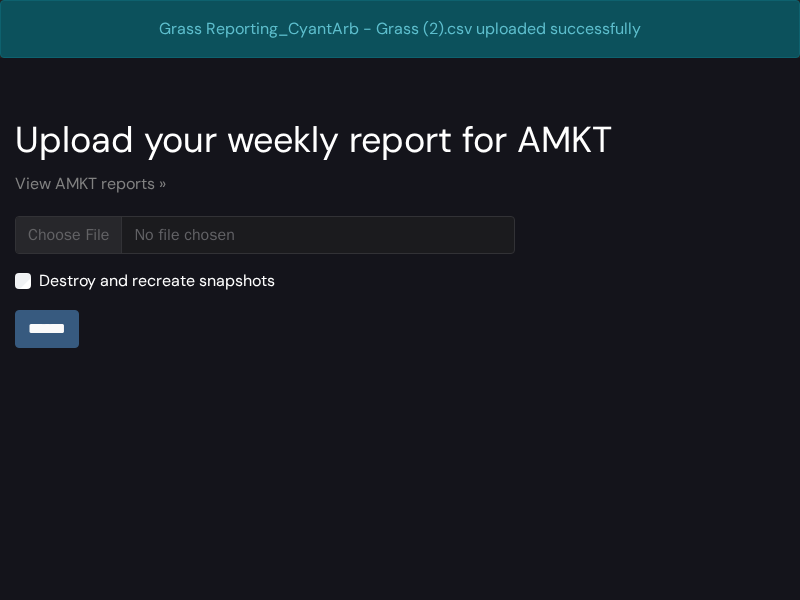scroll, scrollTop: 0, scrollLeft: 0, axis: both 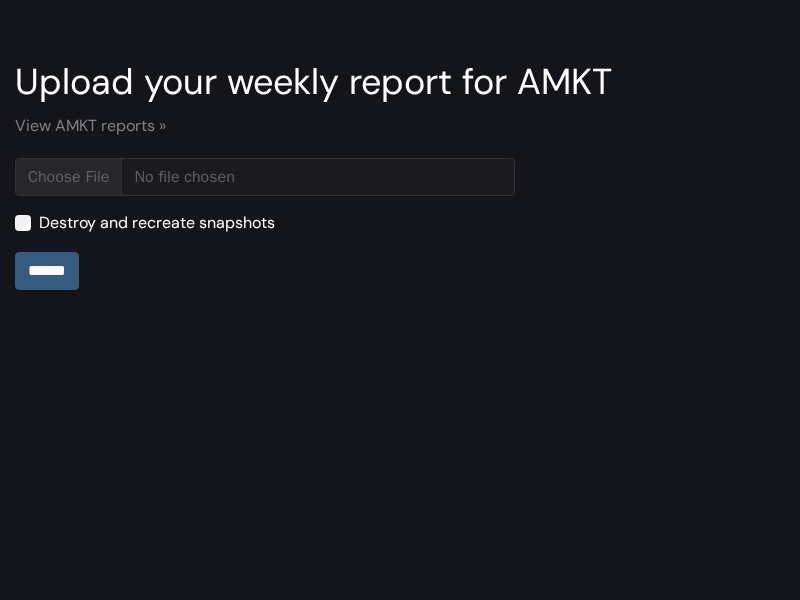 type on "**********" 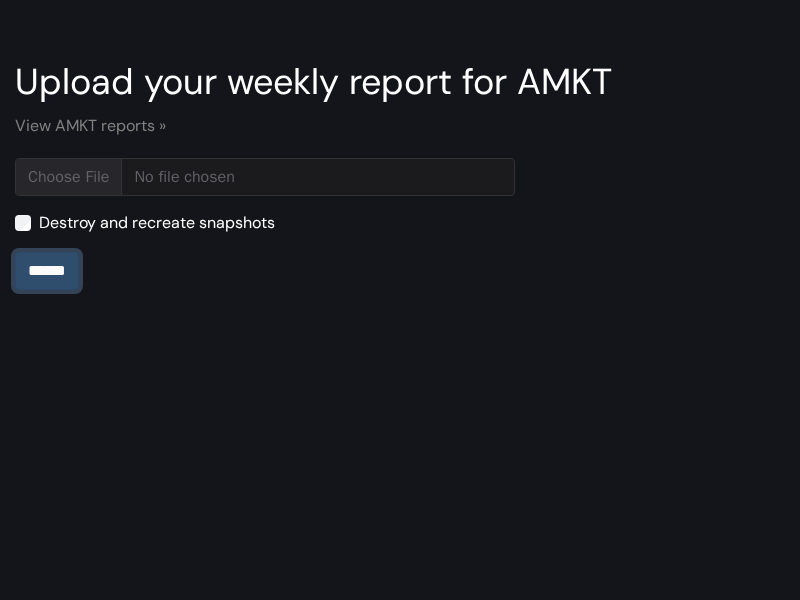 click on "******" at bounding box center [47, 271] 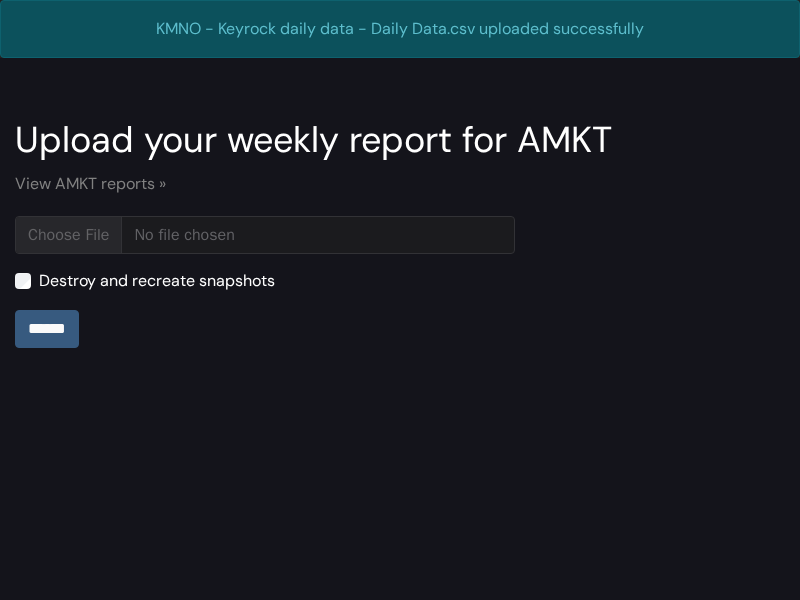 scroll, scrollTop: 0, scrollLeft: 0, axis: both 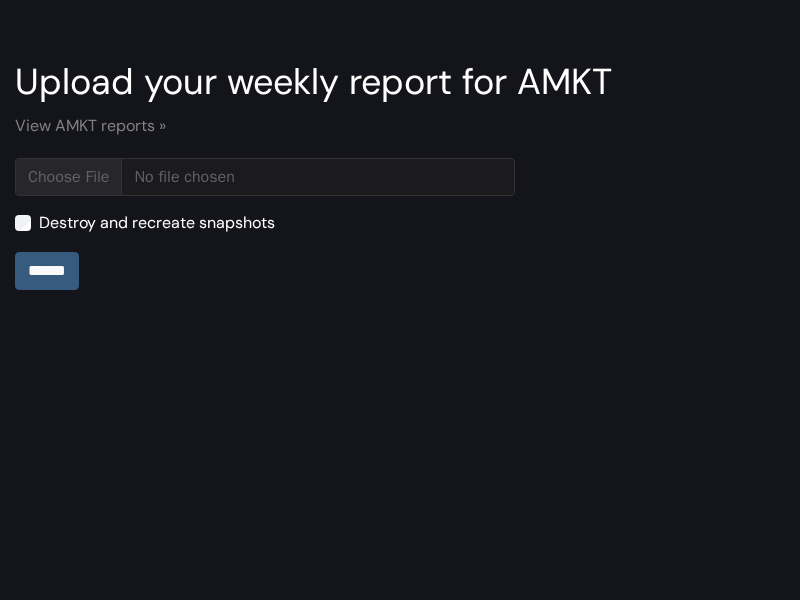 type on "**********" 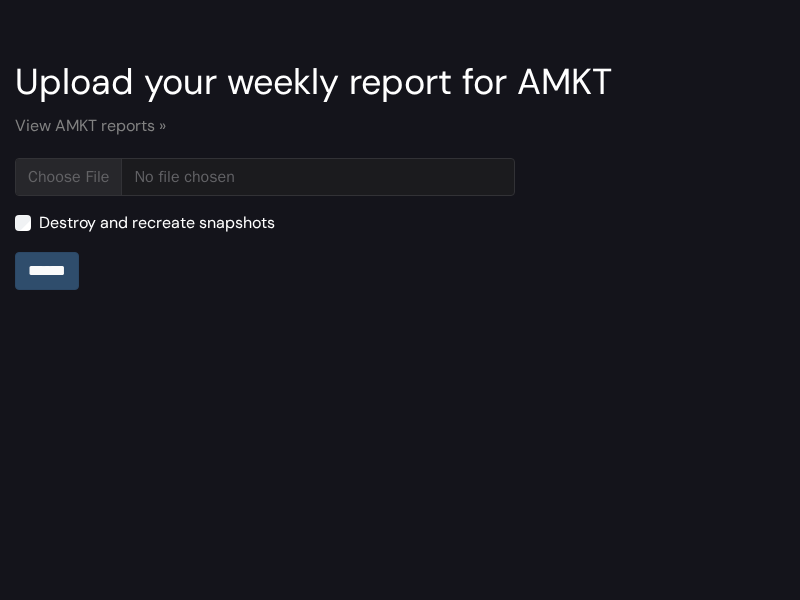 click on "******" at bounding box center (47, 271) 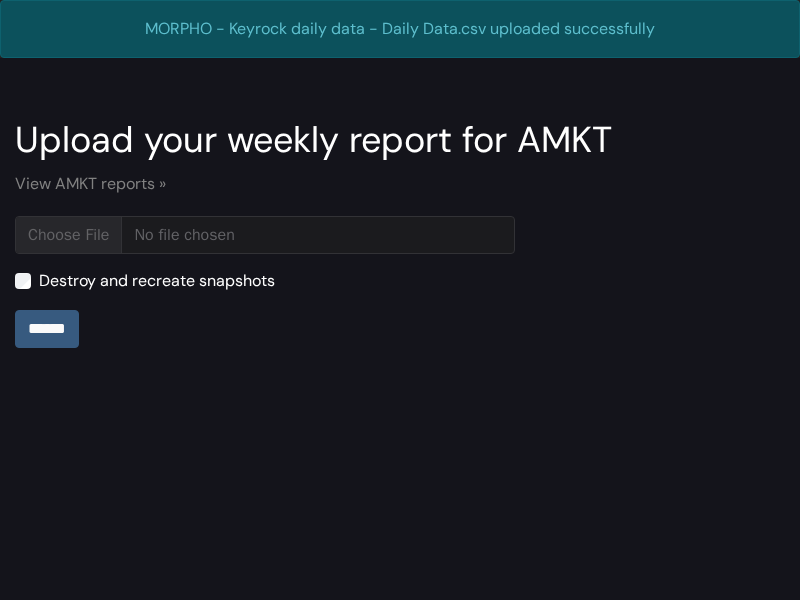 scroll, scrollTop: 0, scrollLeft: 0, axis: both 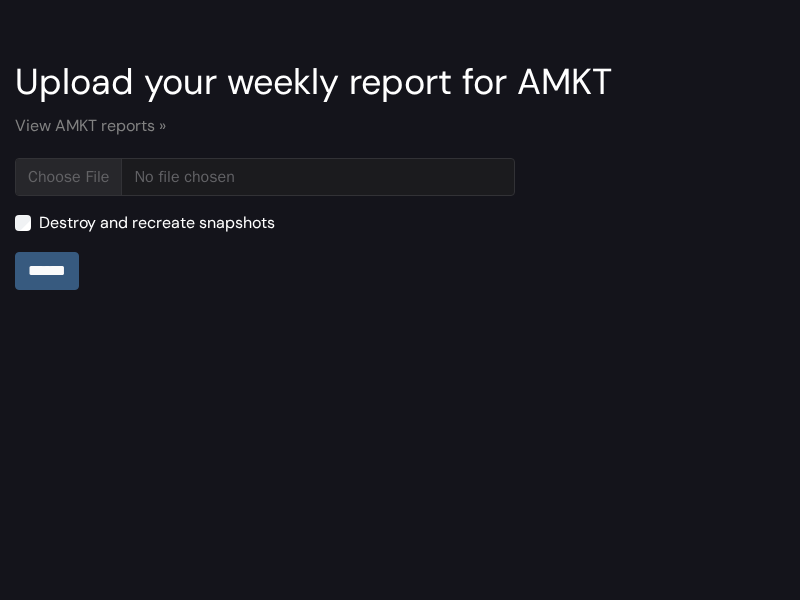 type on "**********" 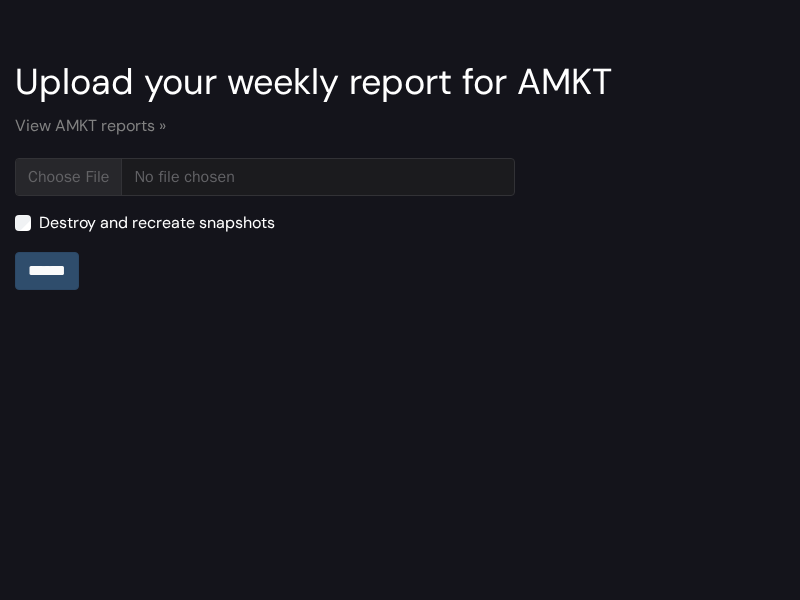 click on "******" at bounding box center [47, 271] 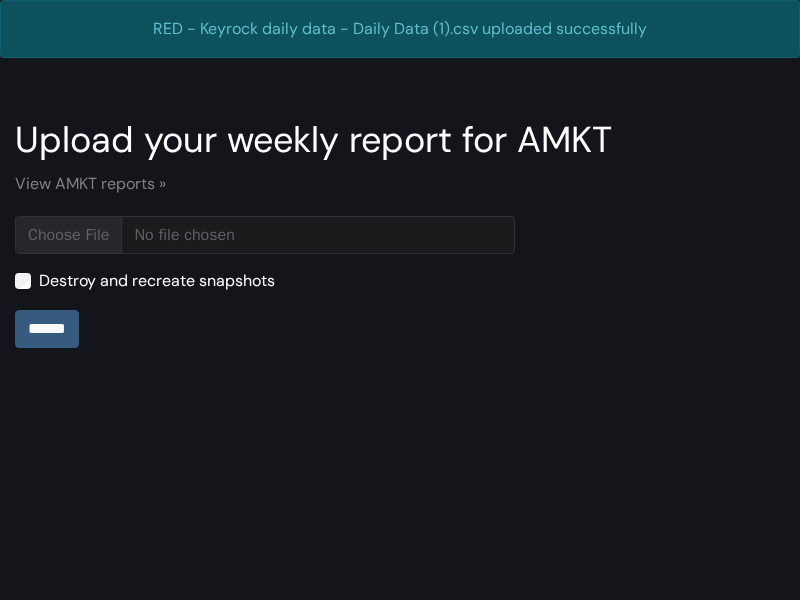 scroll, scrollTop: 0, scrollLeft: 0, axis: both 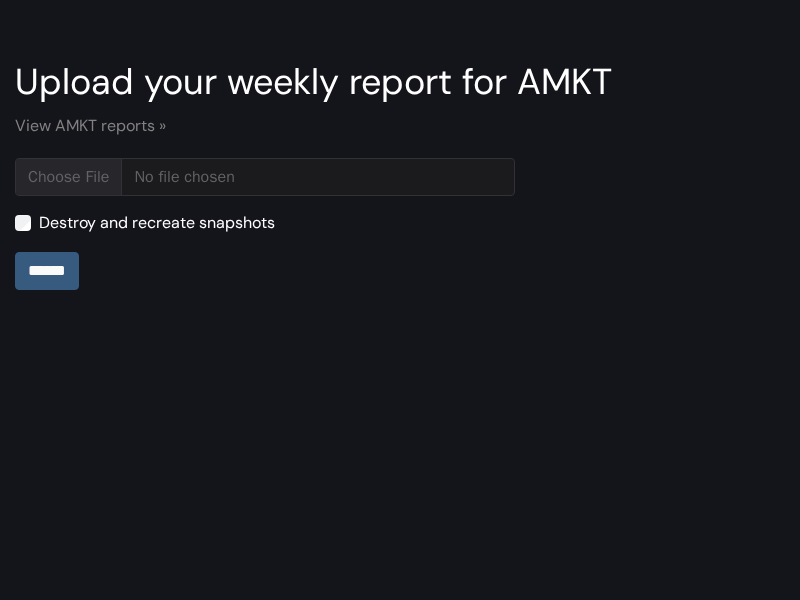 type on "**********" 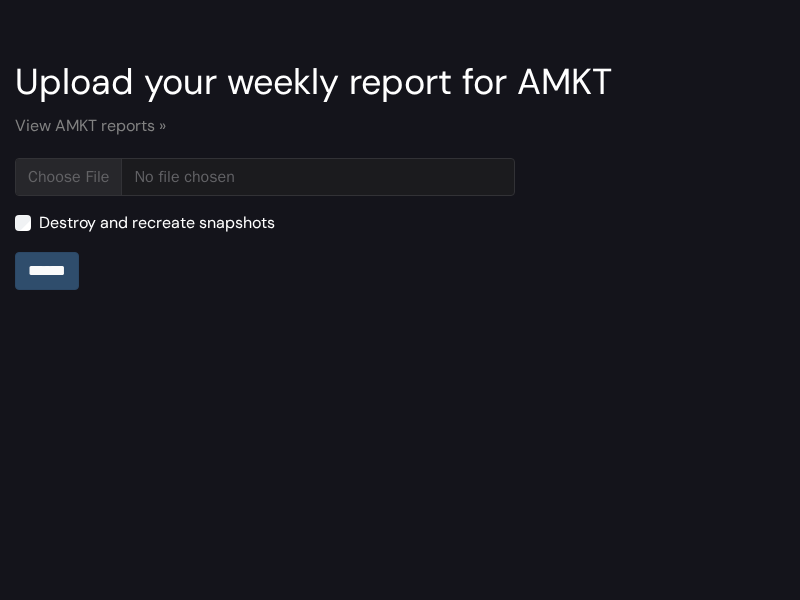 click on "******" at bounding box center [47, 271] 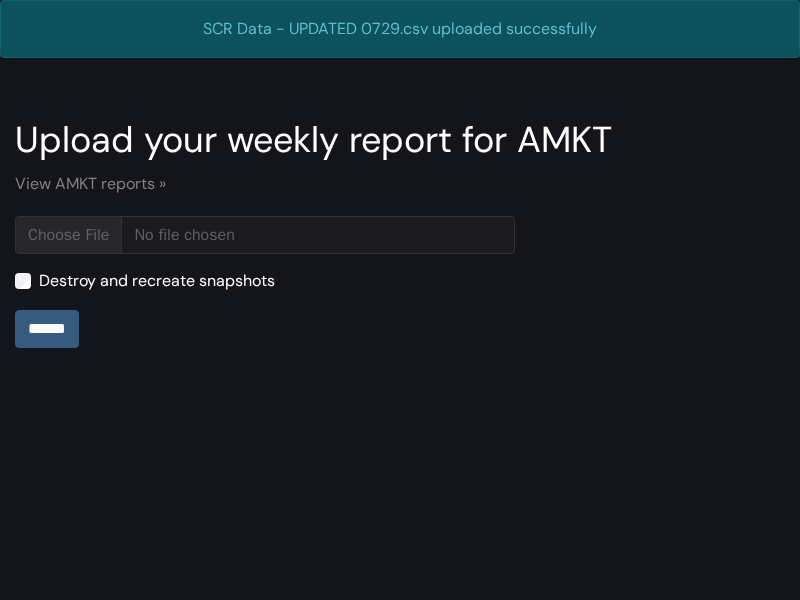 scroll, scrollTop: 0, scrollLeft: 0, axis: both 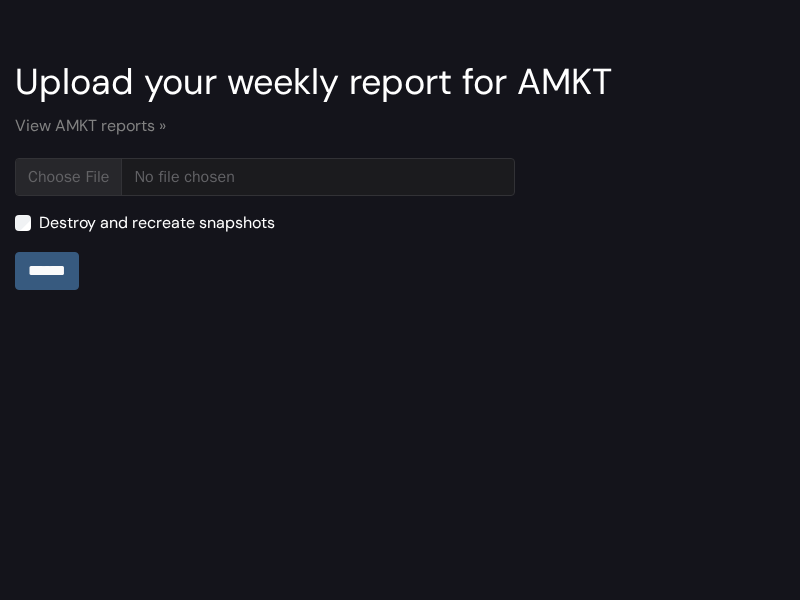 type on "**********" 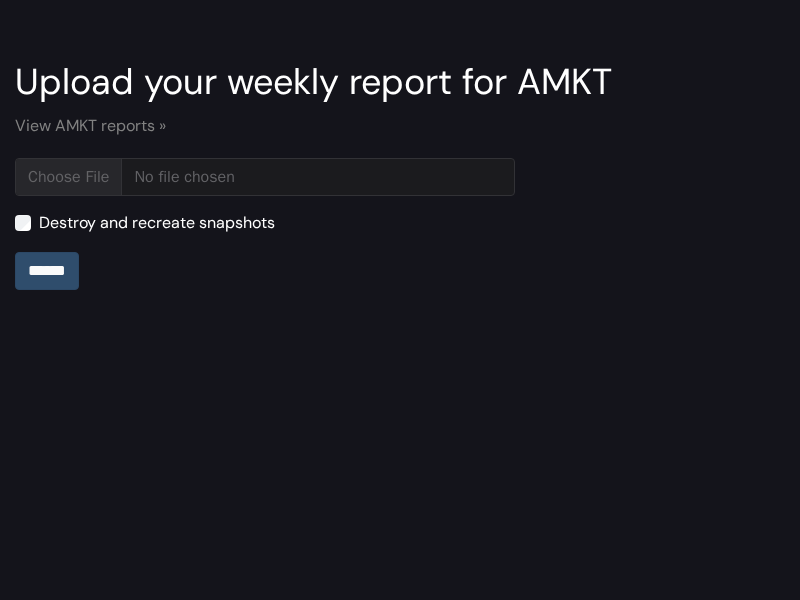 click on "******" at bounding box center [47, 271] 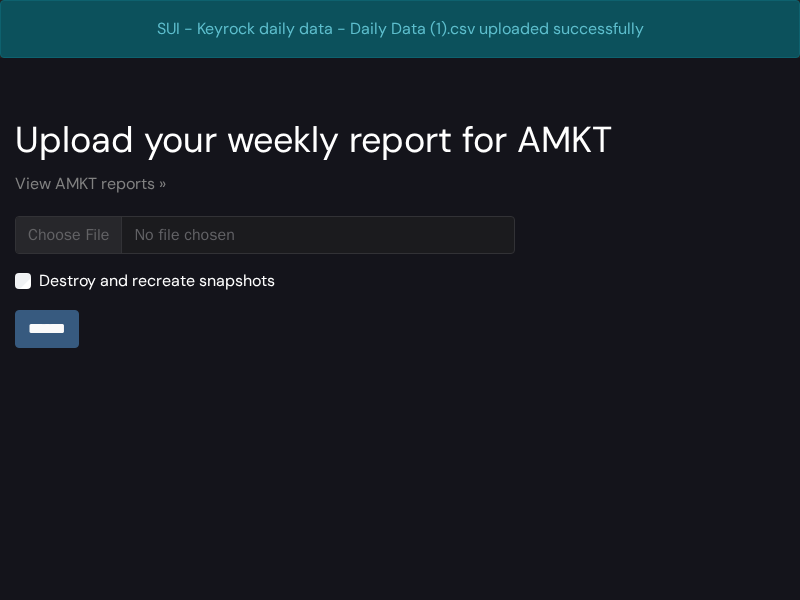 scroll, scrollTop: 0, scrollLeft: 0, axis: both 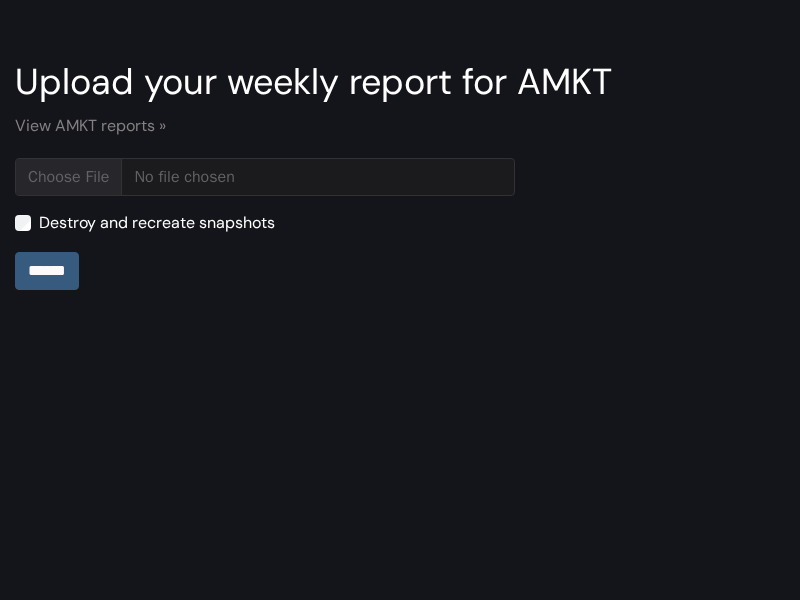 type on "**********" 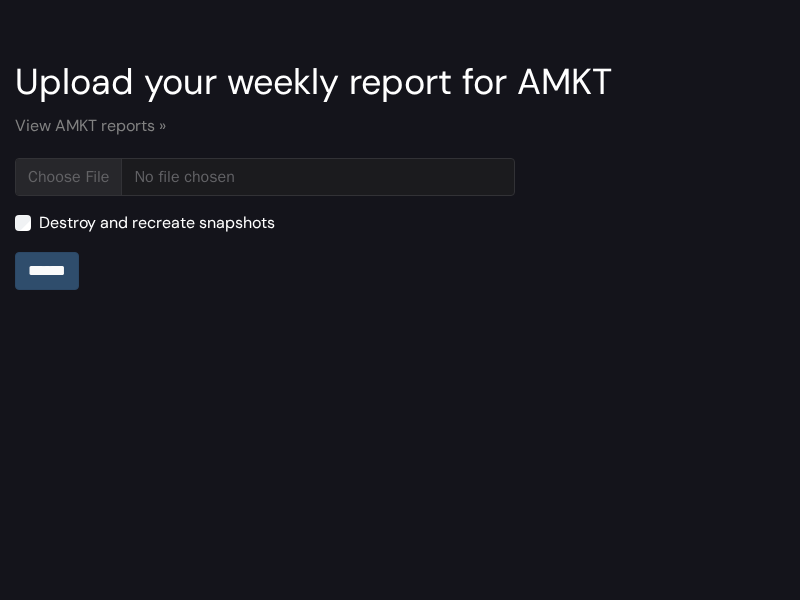 click on "******" at bounding box center [47, 271] 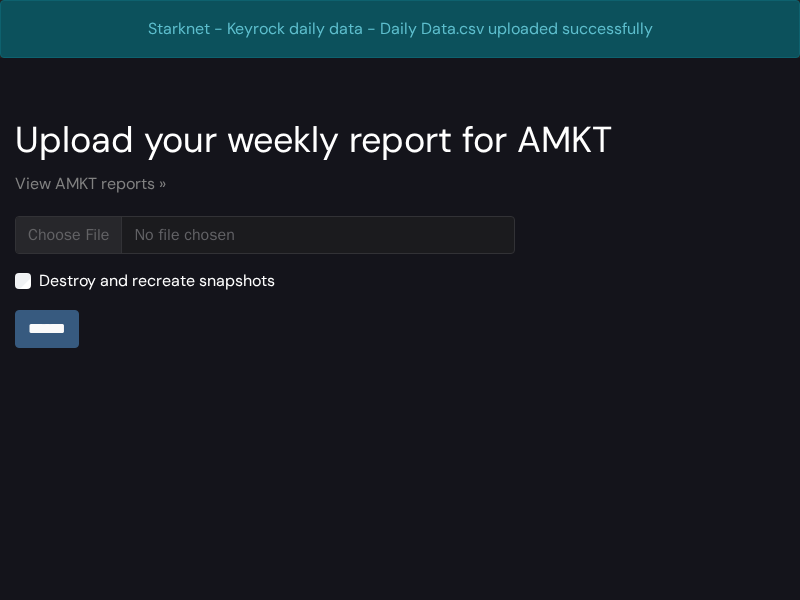 scroll, scrollTop: 0, scrollLeft: 0, axis: both 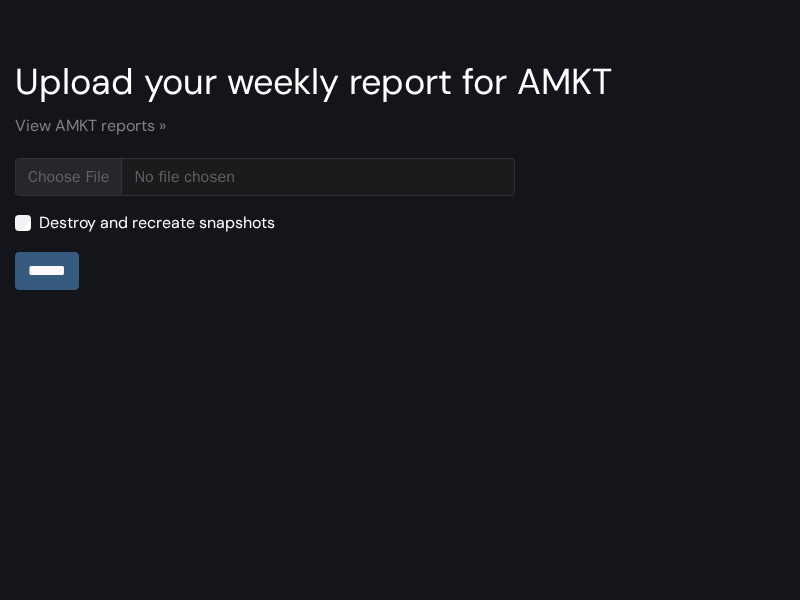 type on "**********" 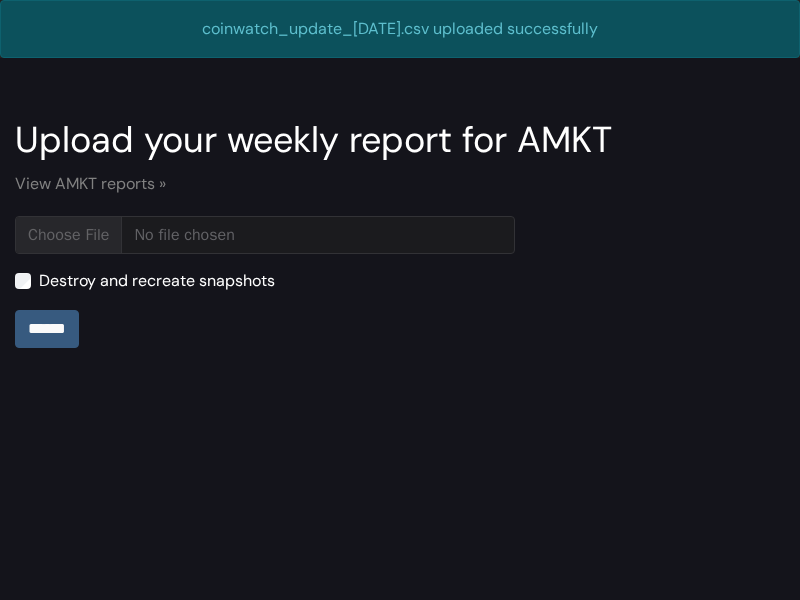 scroll, scrollTop: 0, scrollLeft: 0, axis: both 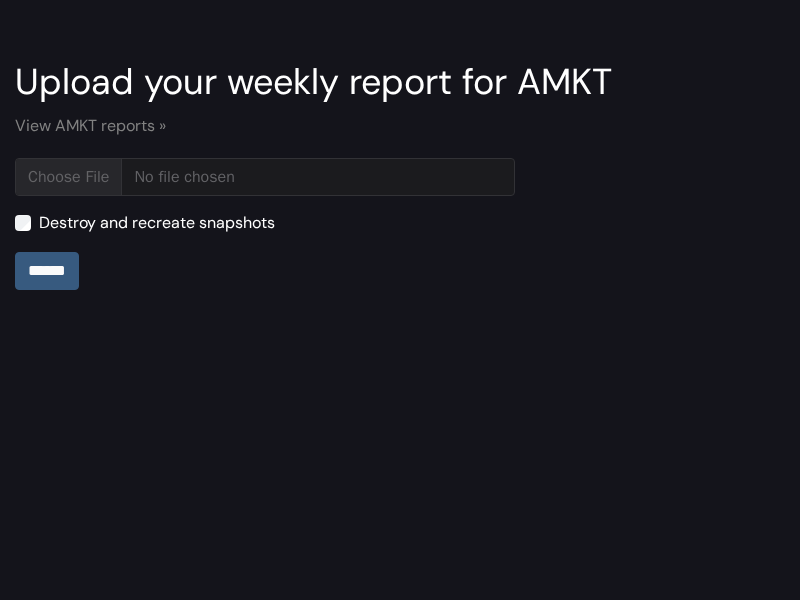 type on "**********" 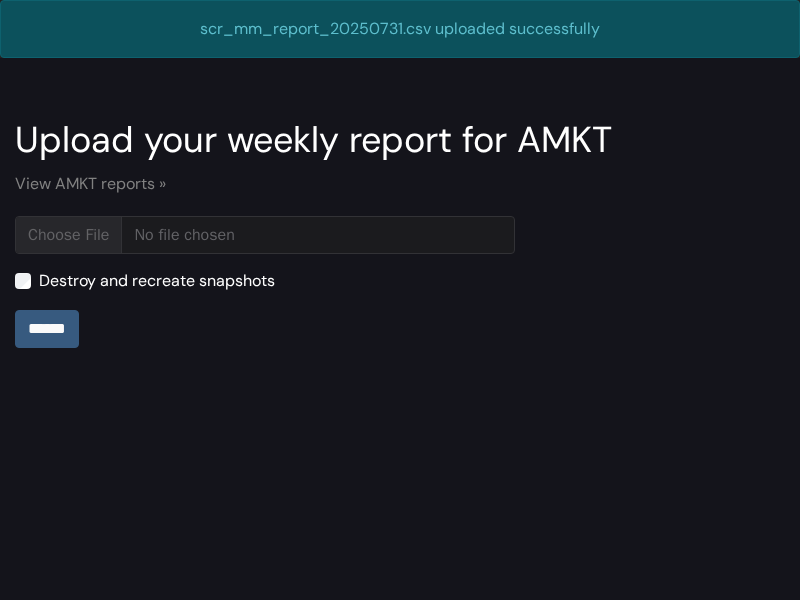 scroll, scrollTop: 0, scrollLeft: 0, axis: both 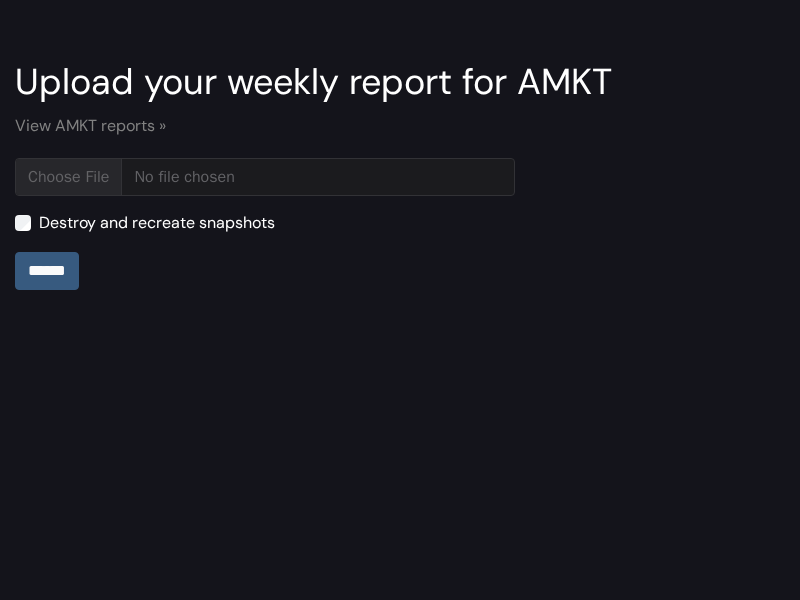 type on "**********" 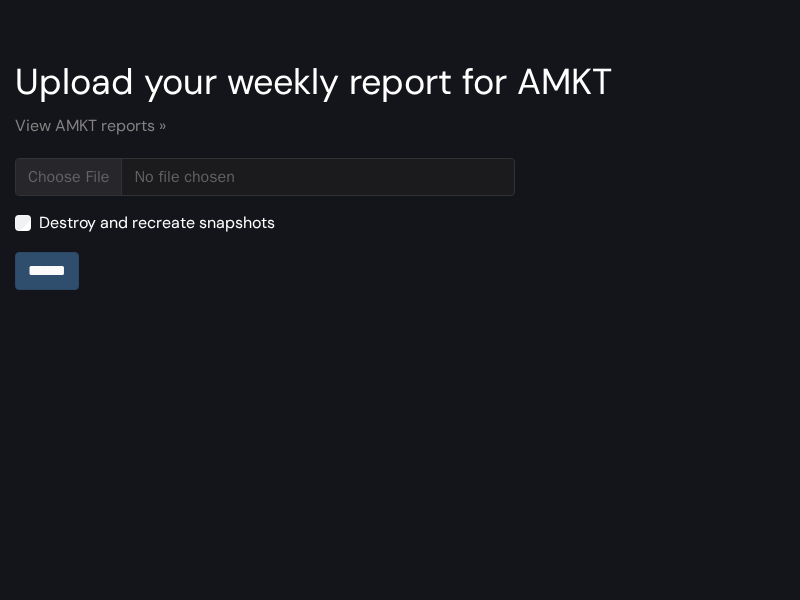 click on "******" at bounding box center (47, 271) 